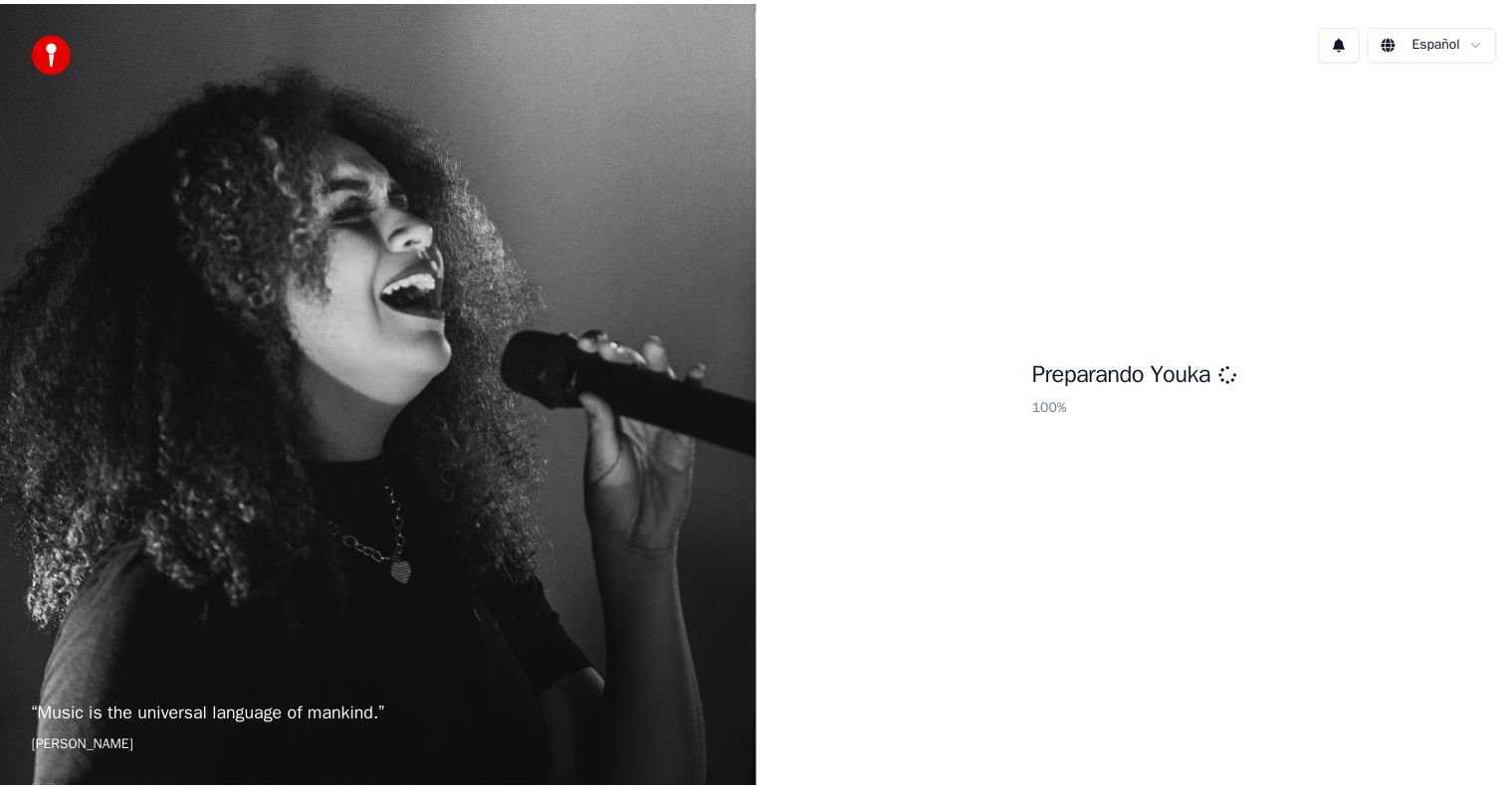 scroll, scrollTop: 0, scrollLeft: 0, axis: both 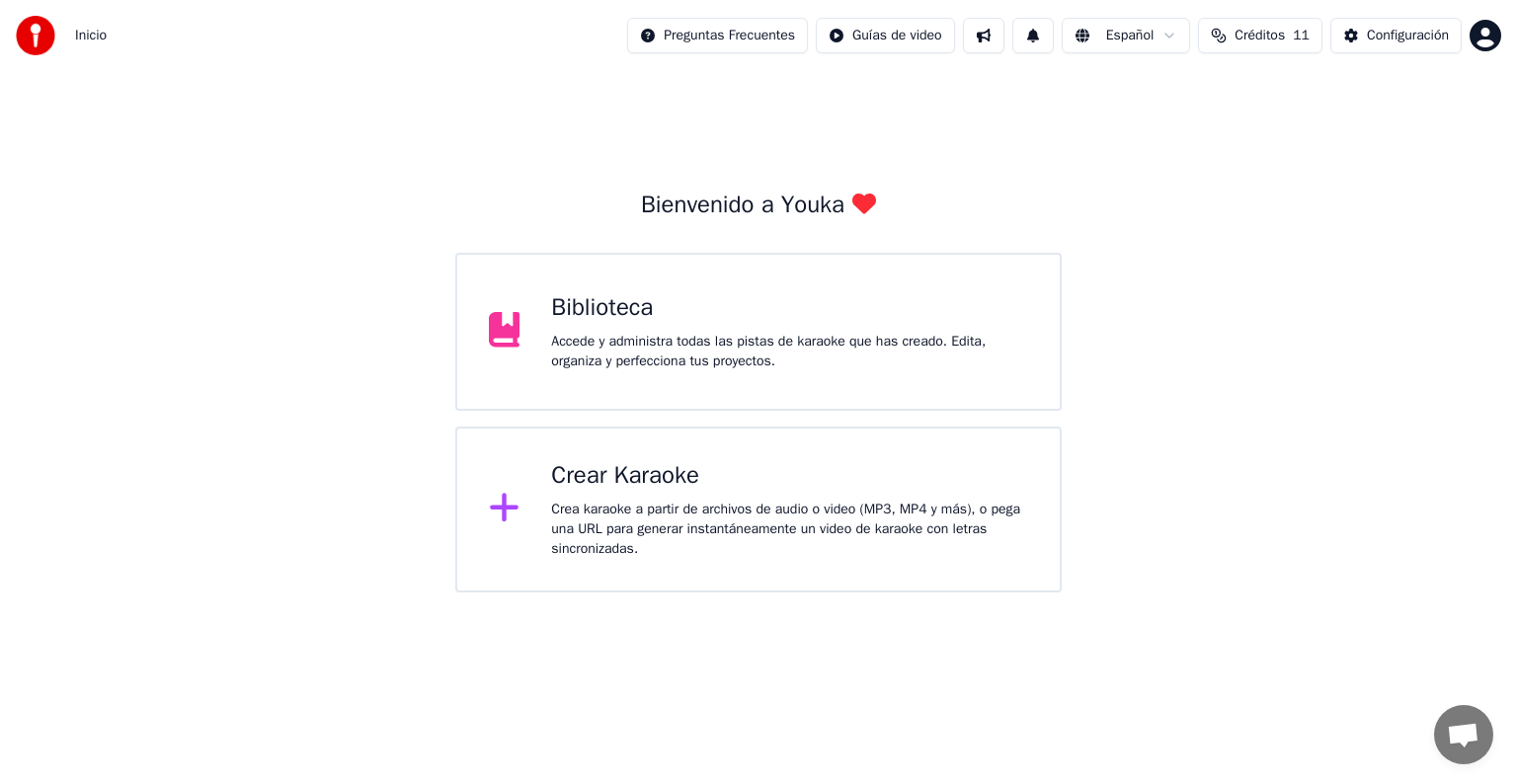 click on "Accede y administra todas las pistas de karaoke que has creado. Edita, organiza y perfecciona tus proyectos." at bounding box center [789, 352] 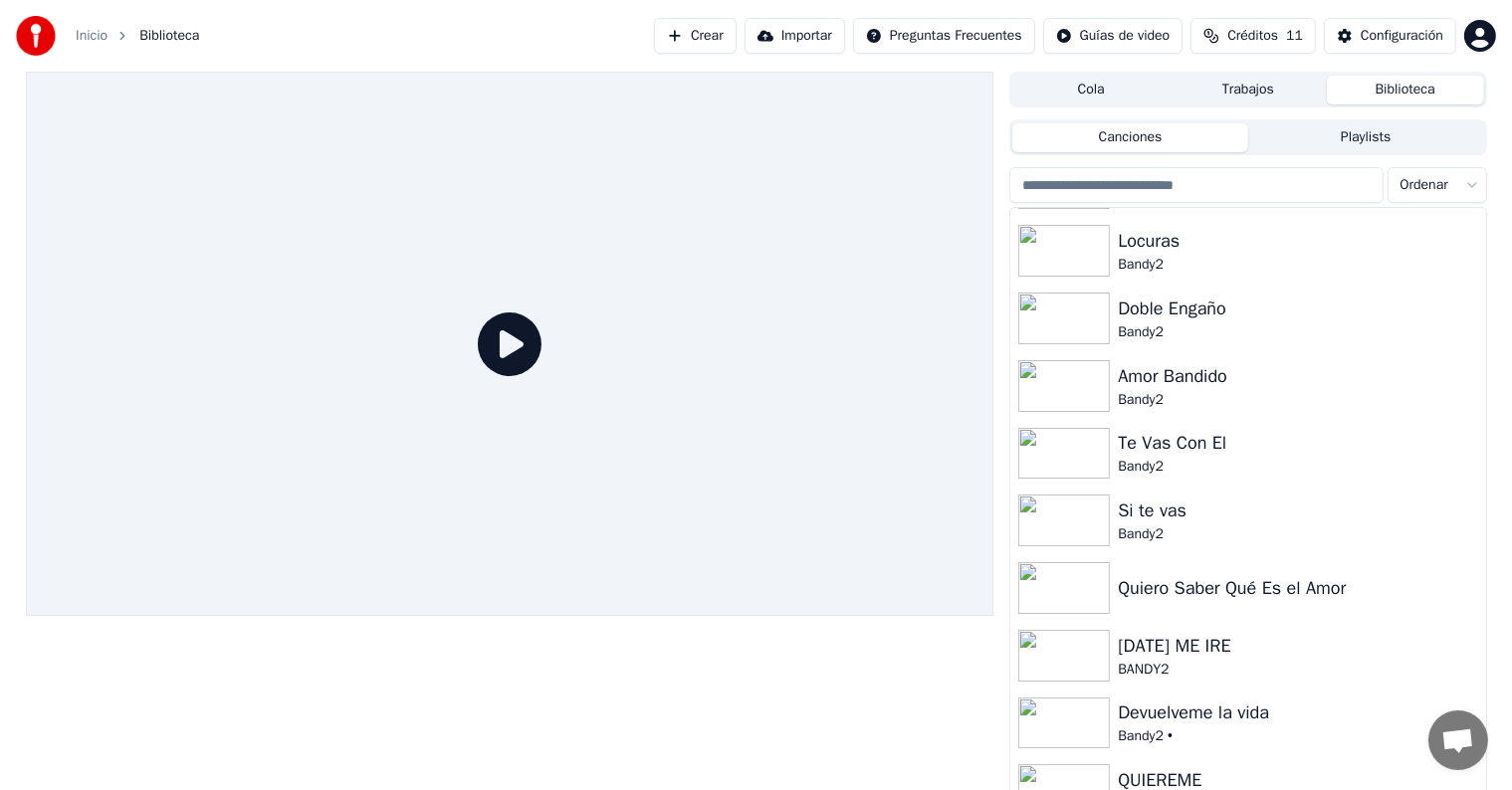 scroll, scrollTop: 398, scrollLeft: 0, axis: vertical 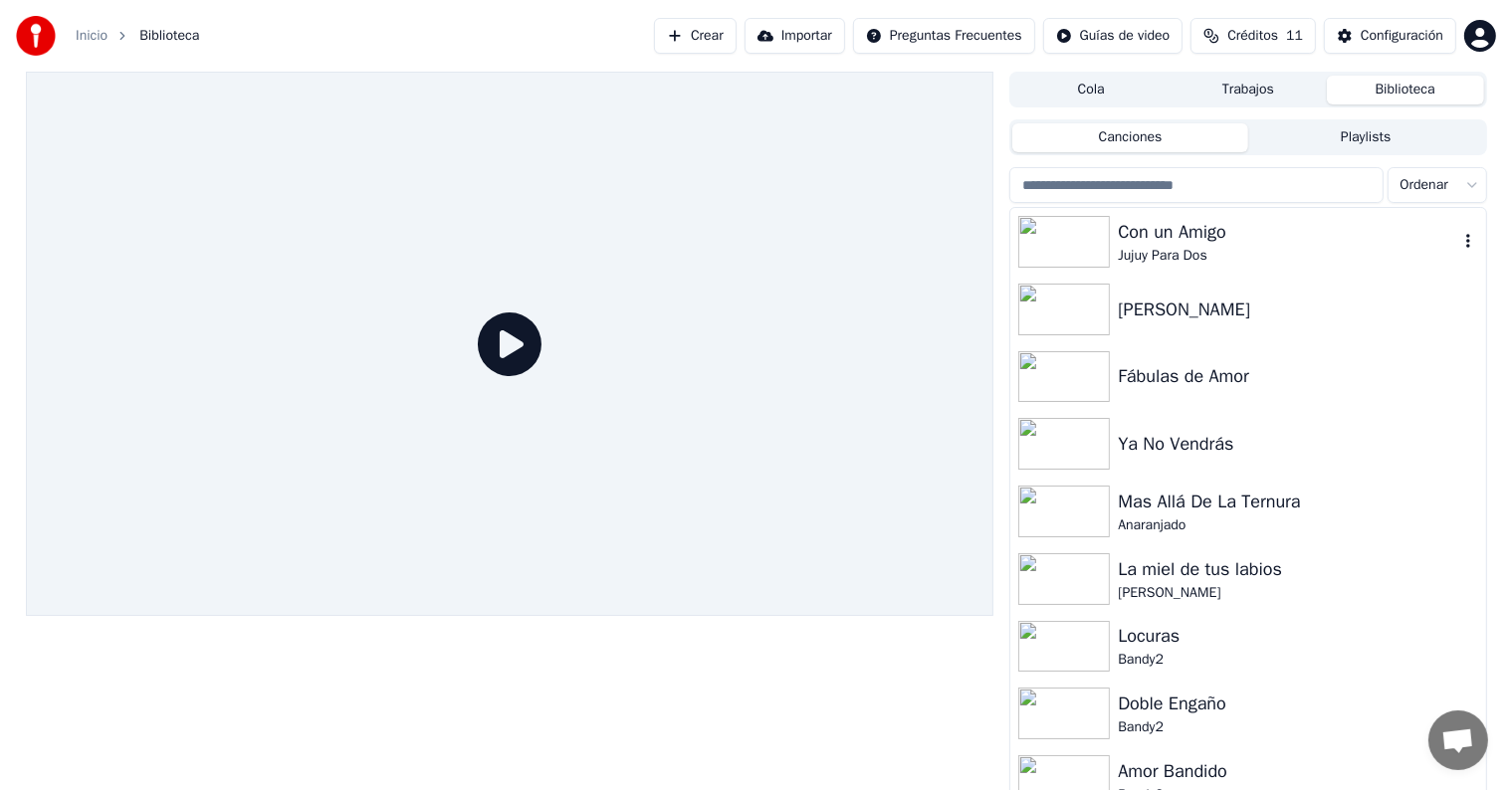 click on "Con un Amigo" at bounding box center (1287, 232) 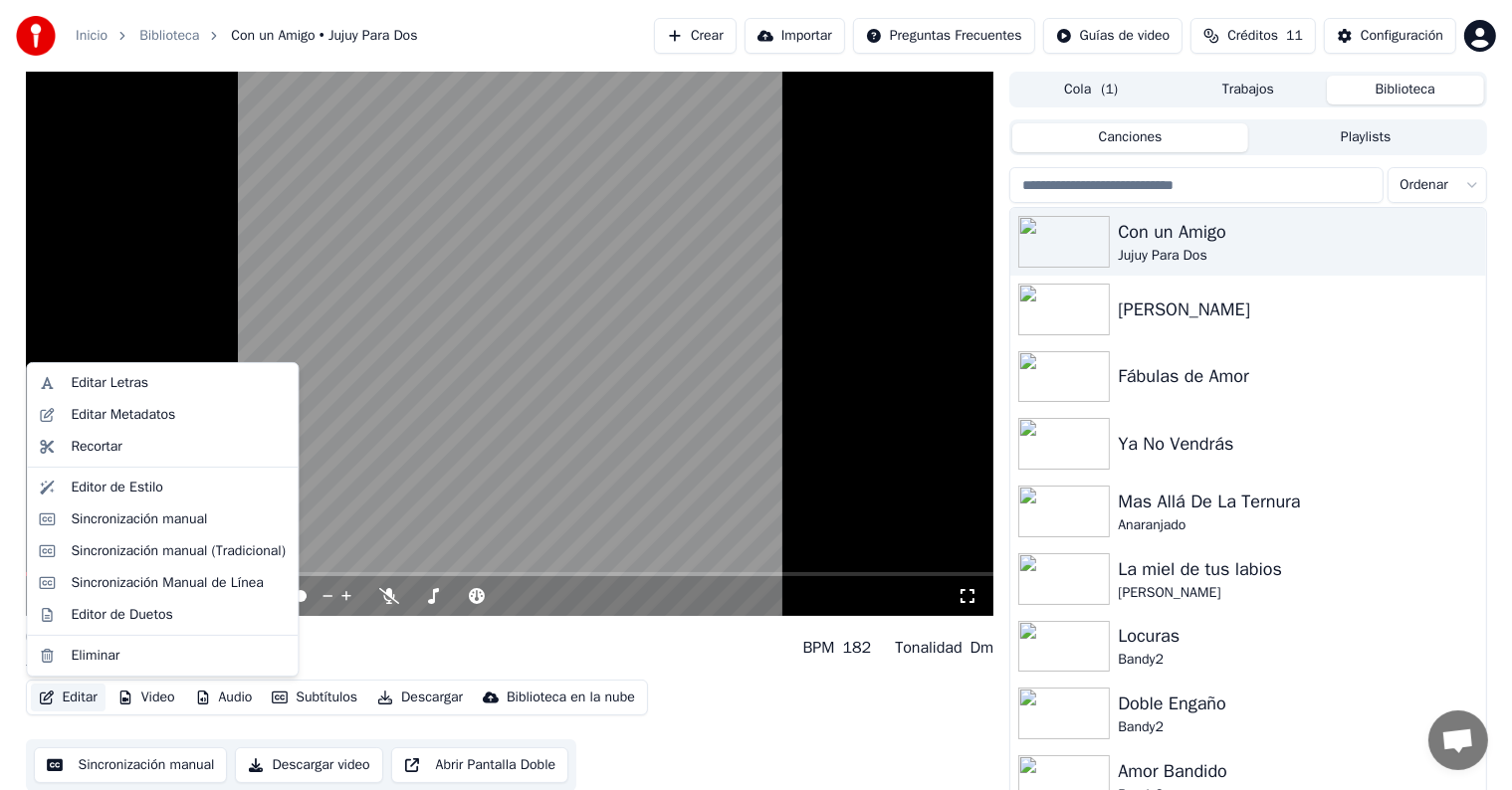 click on "Editar" at bounding box center (68, 697) 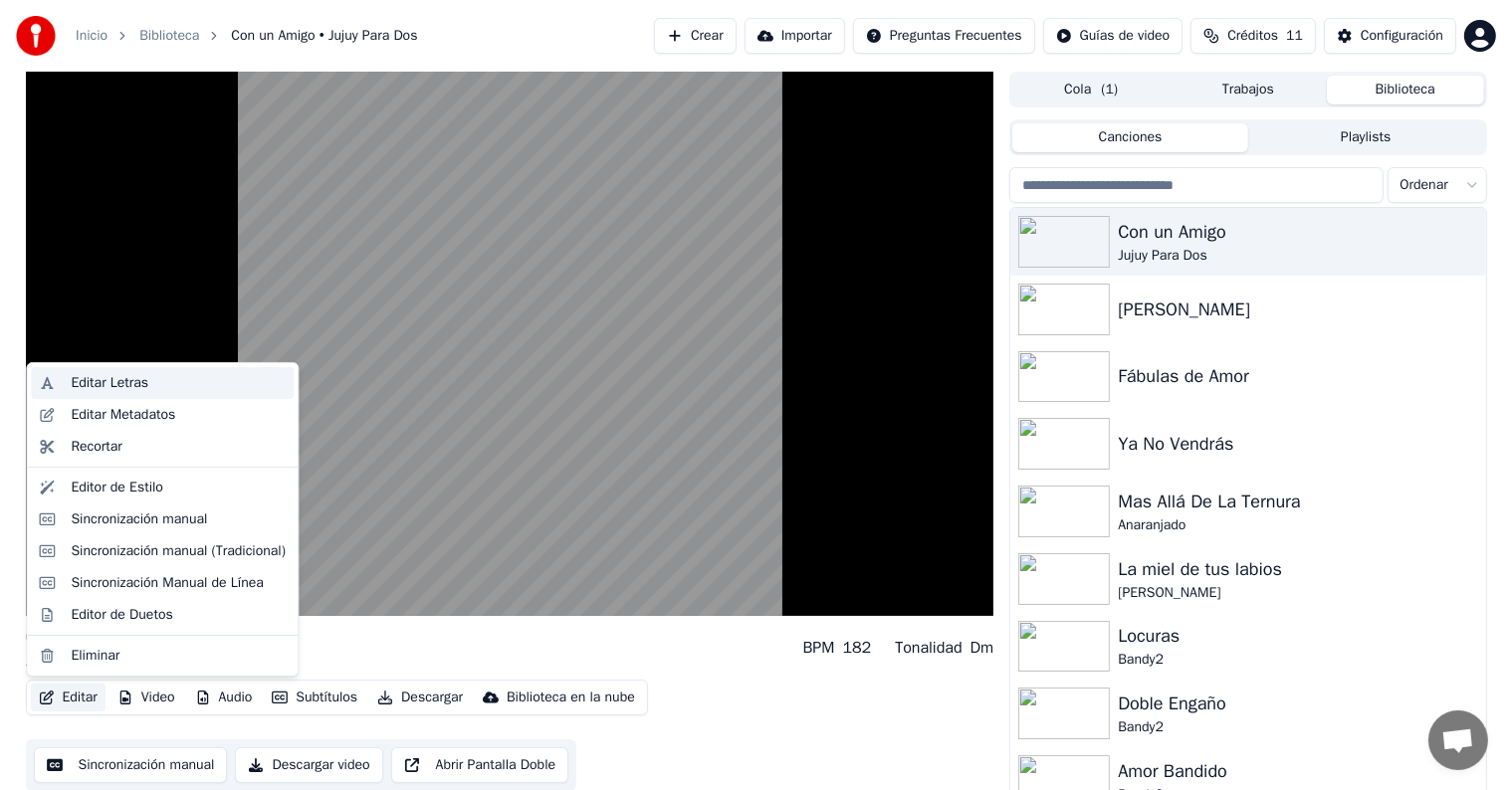 click on "Editar Letras" at bounding box center [109, 383] 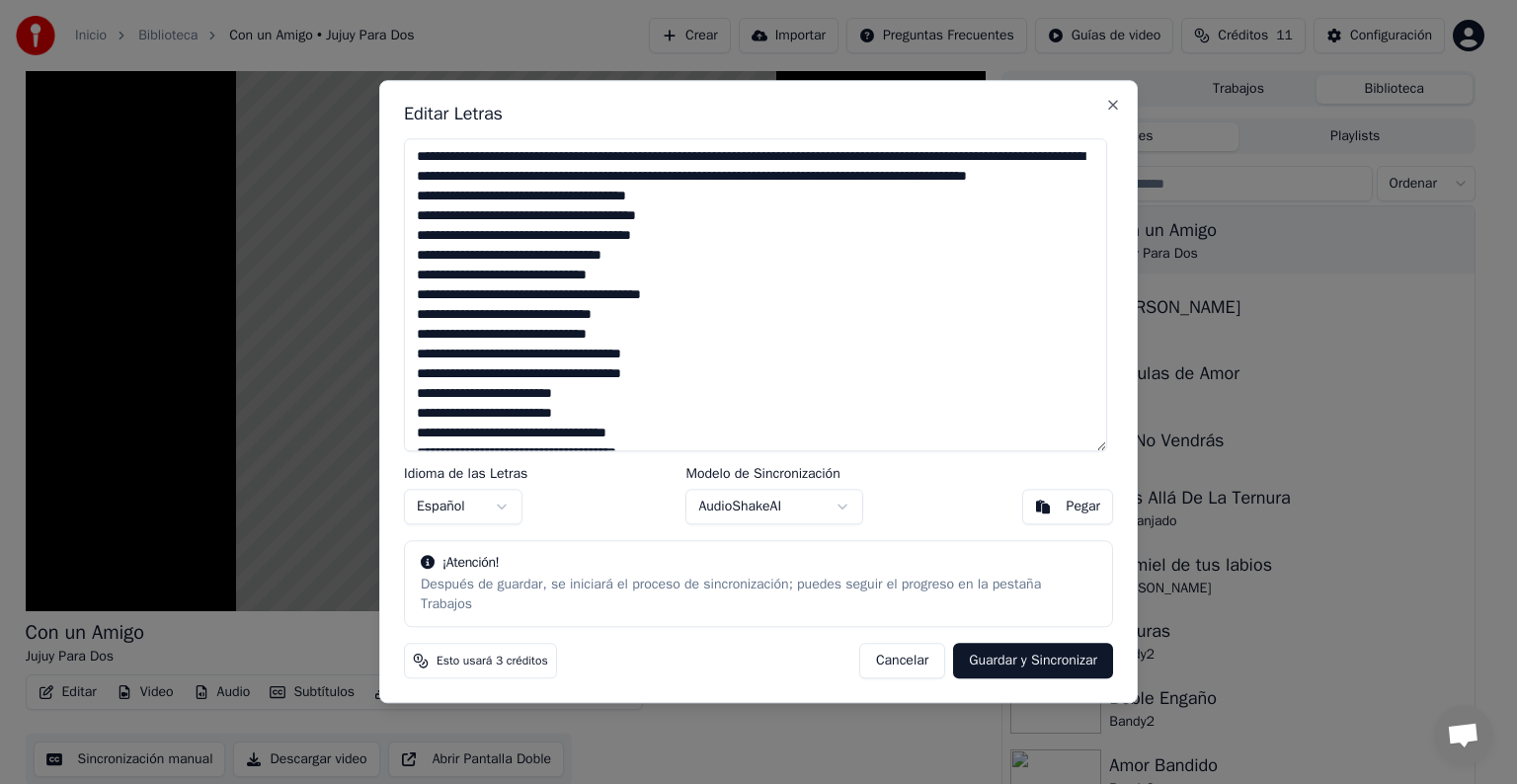 click on "Cancelar" at bounding box center (902, 662) 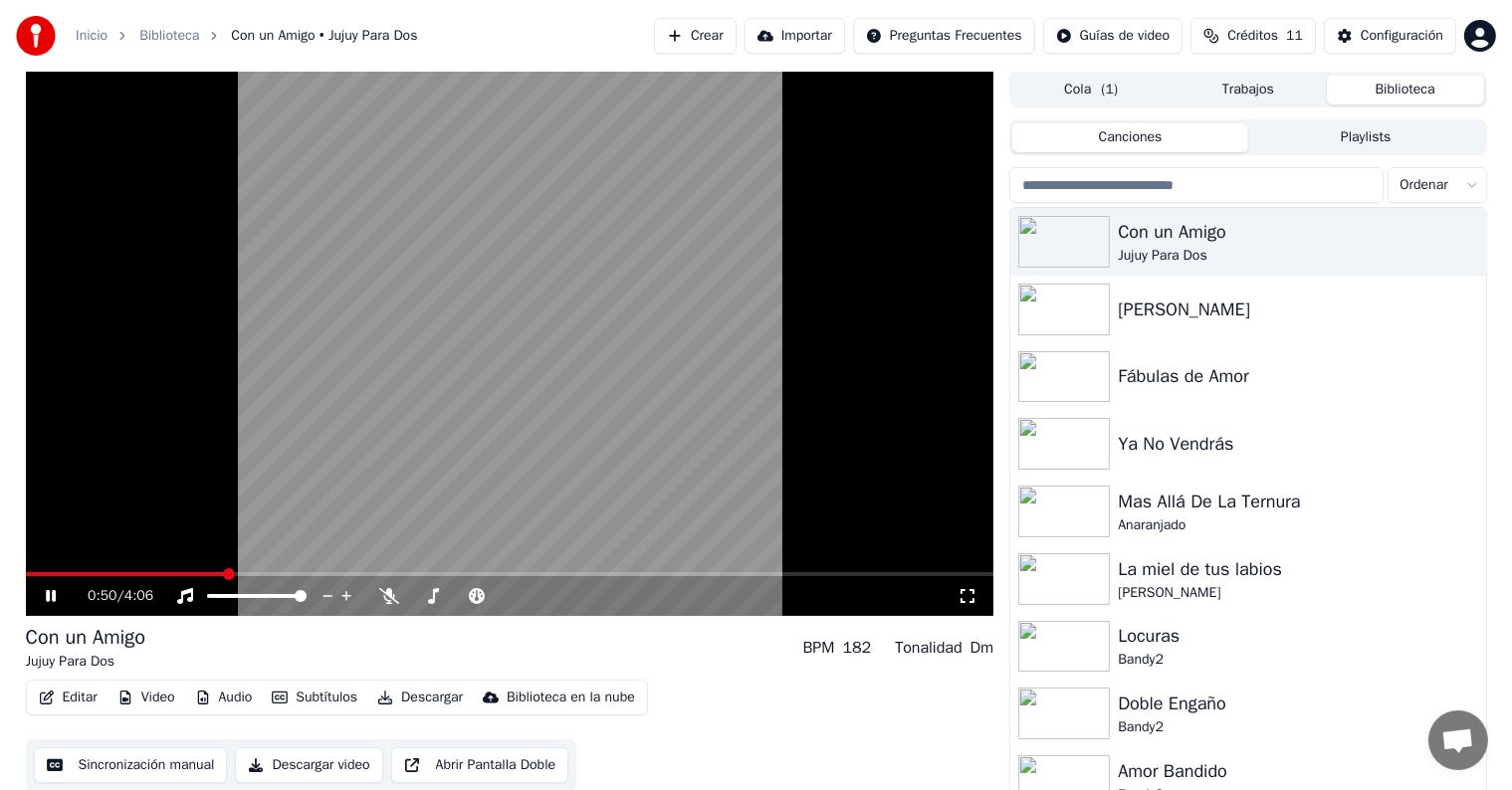 click 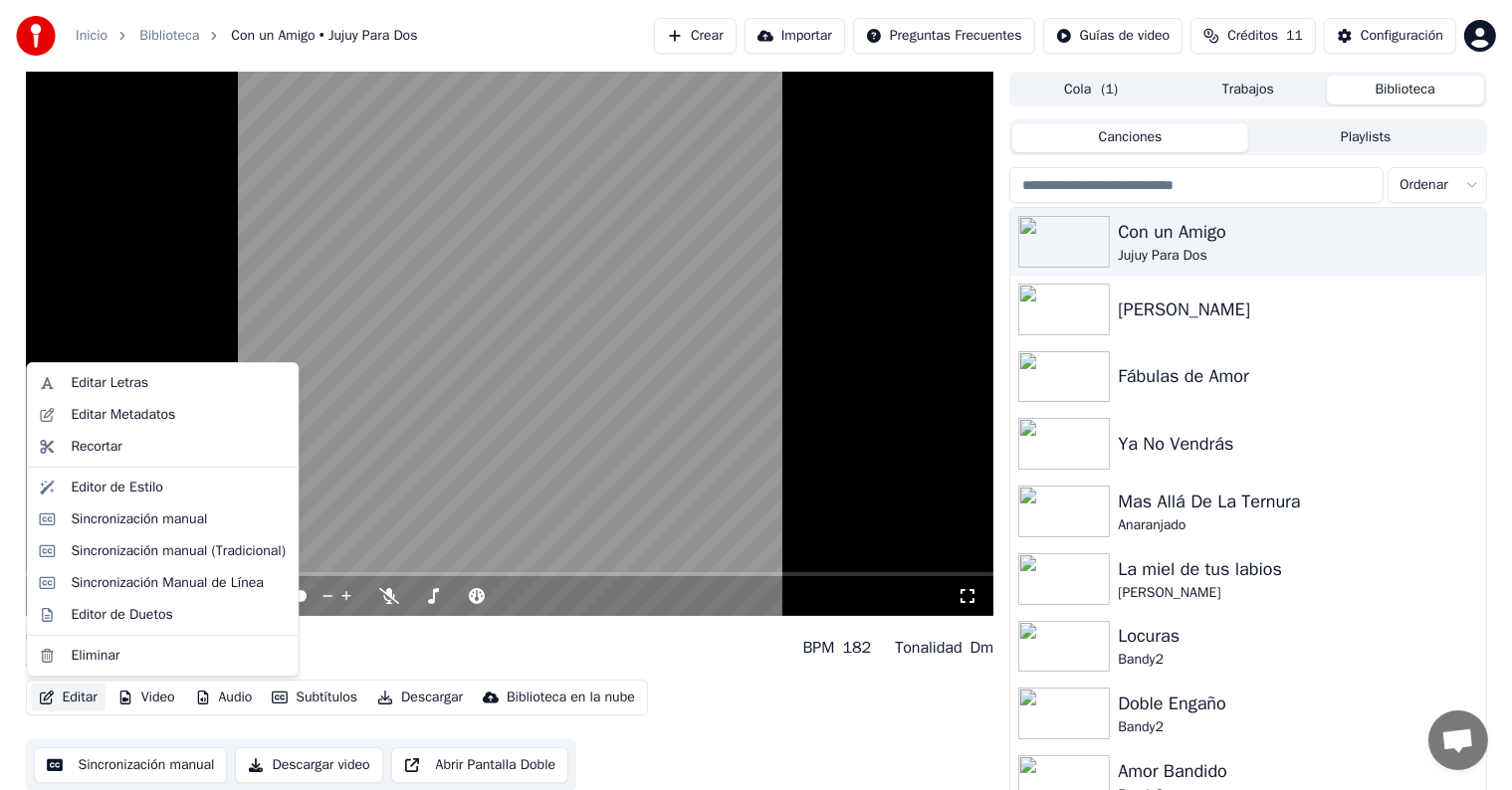 click on "Editar" at bounding box center [68, 697] 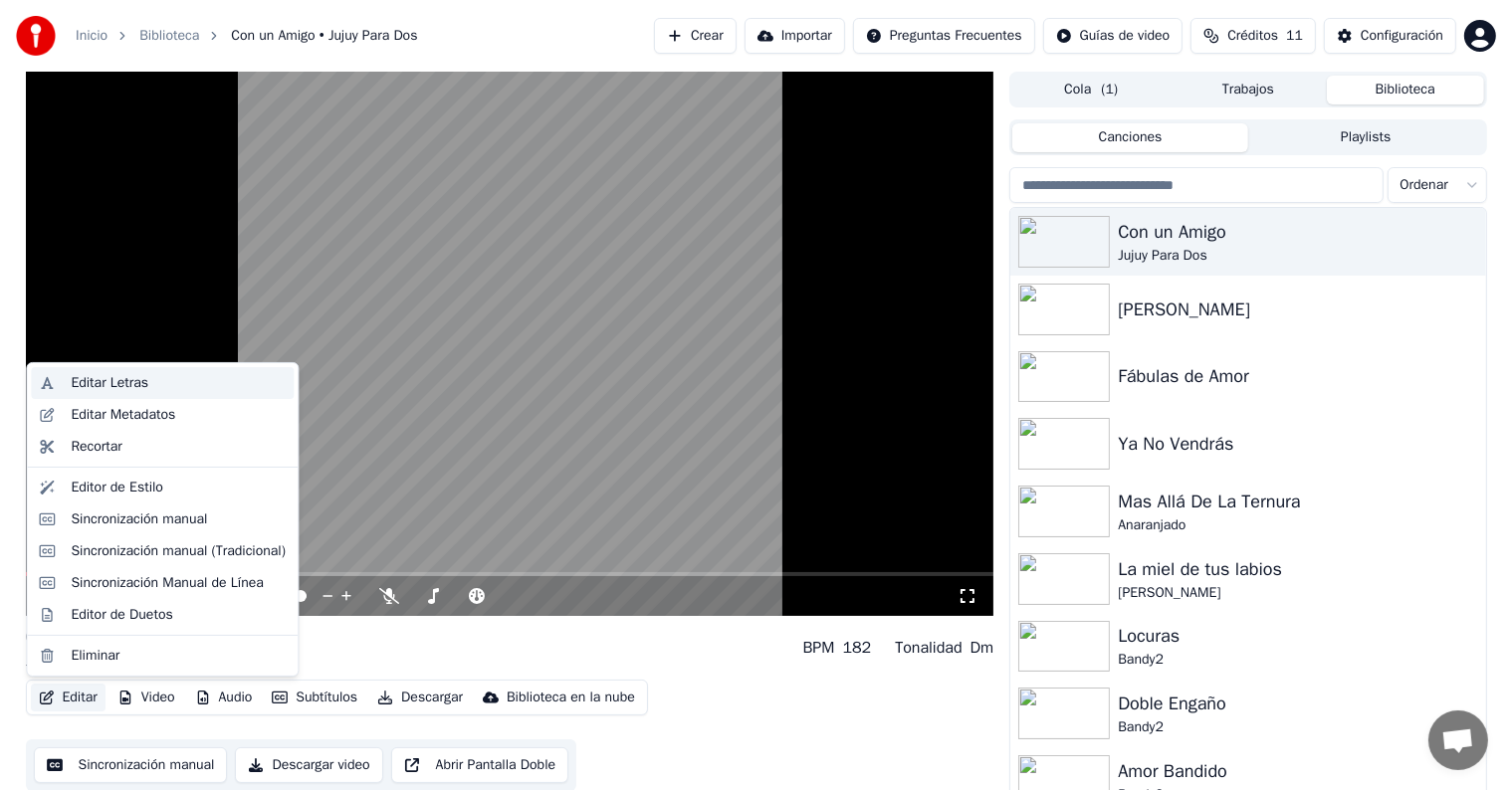 click on "Editar Letras" at bounding box center [109, 383] 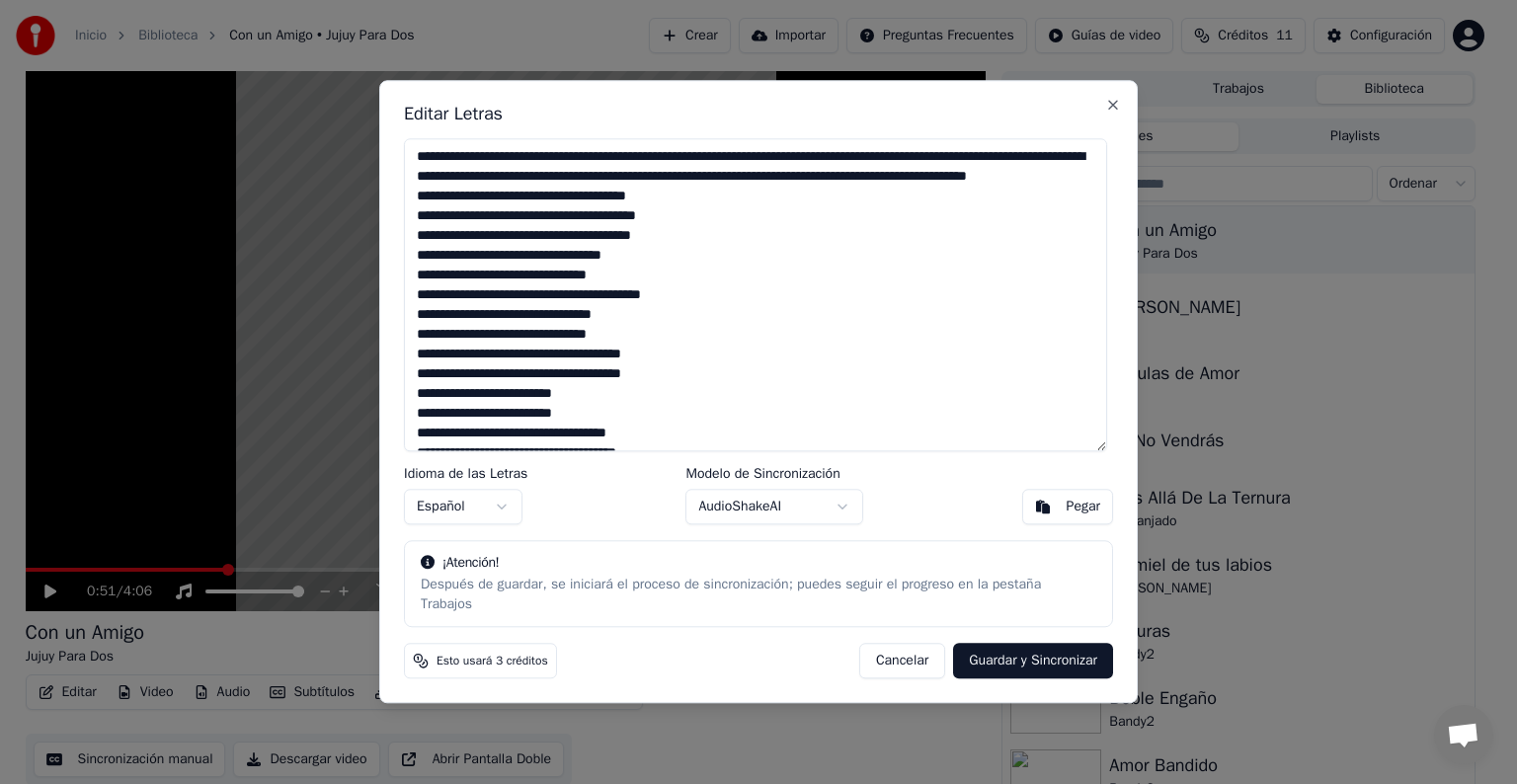 click at bounding box center [756, 294] 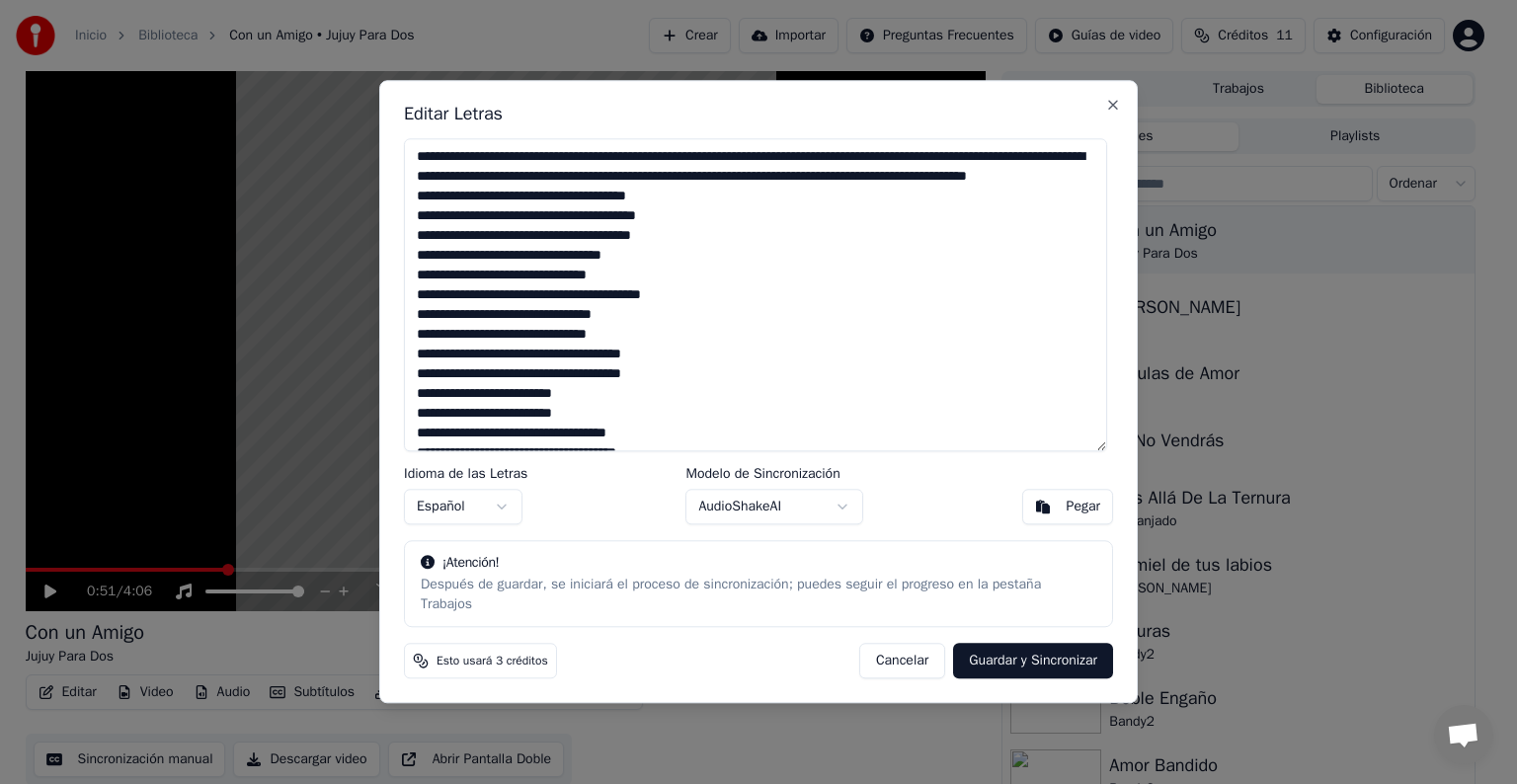 click at bounding box center (756, 294) 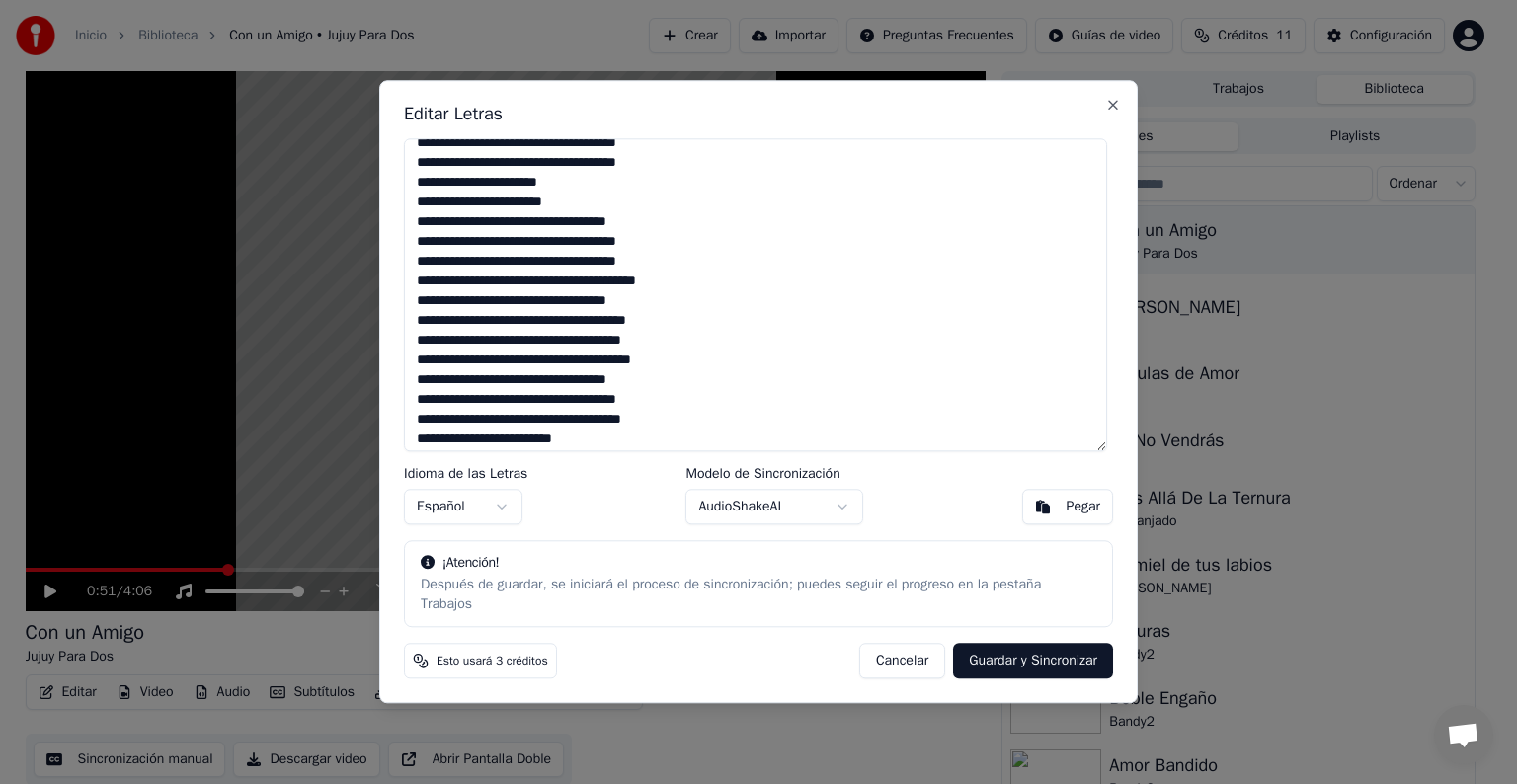 scroll, scrollTop: 316, scrollLeft: 0, axis: vertical 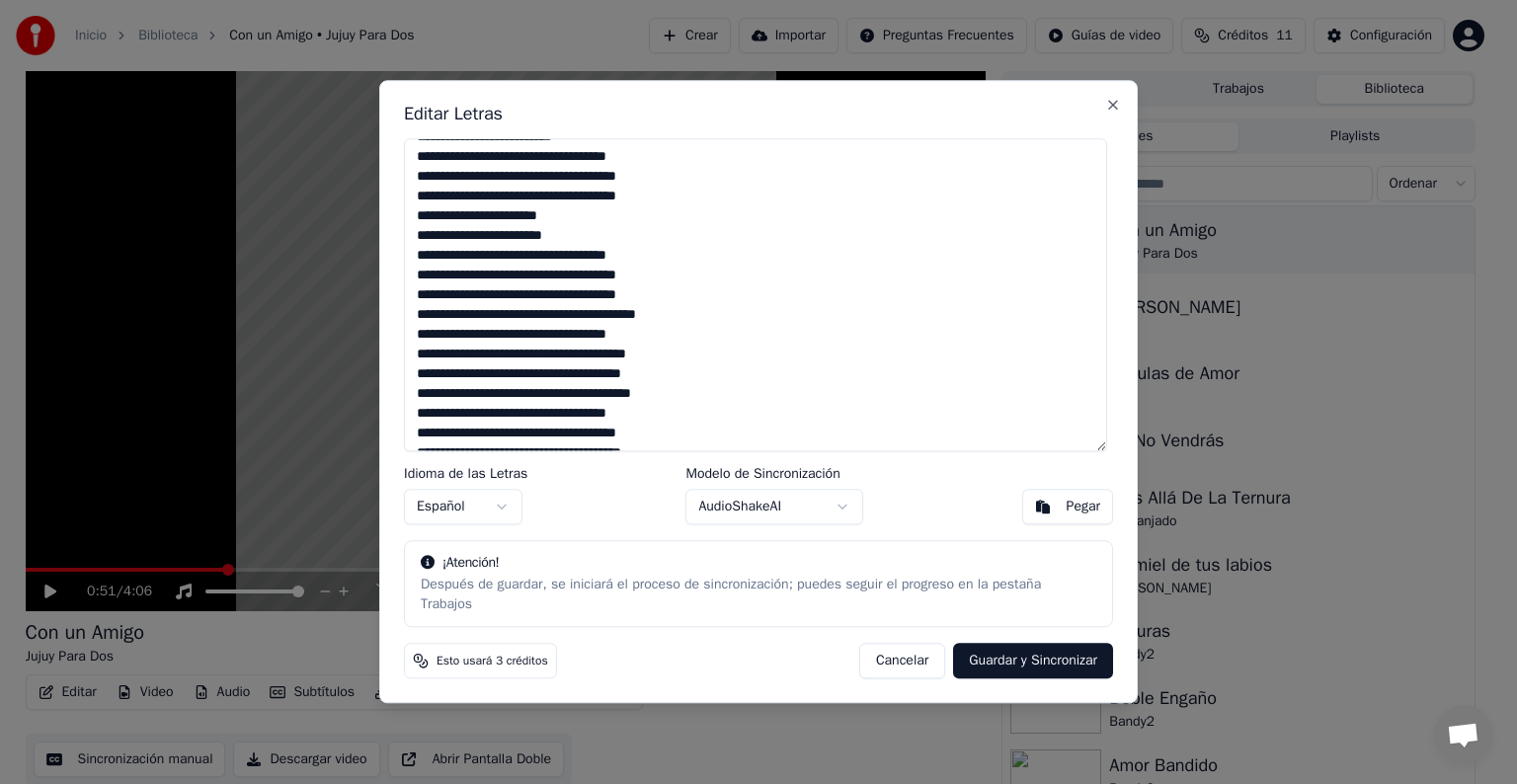 click at bounding box center [756, 294] 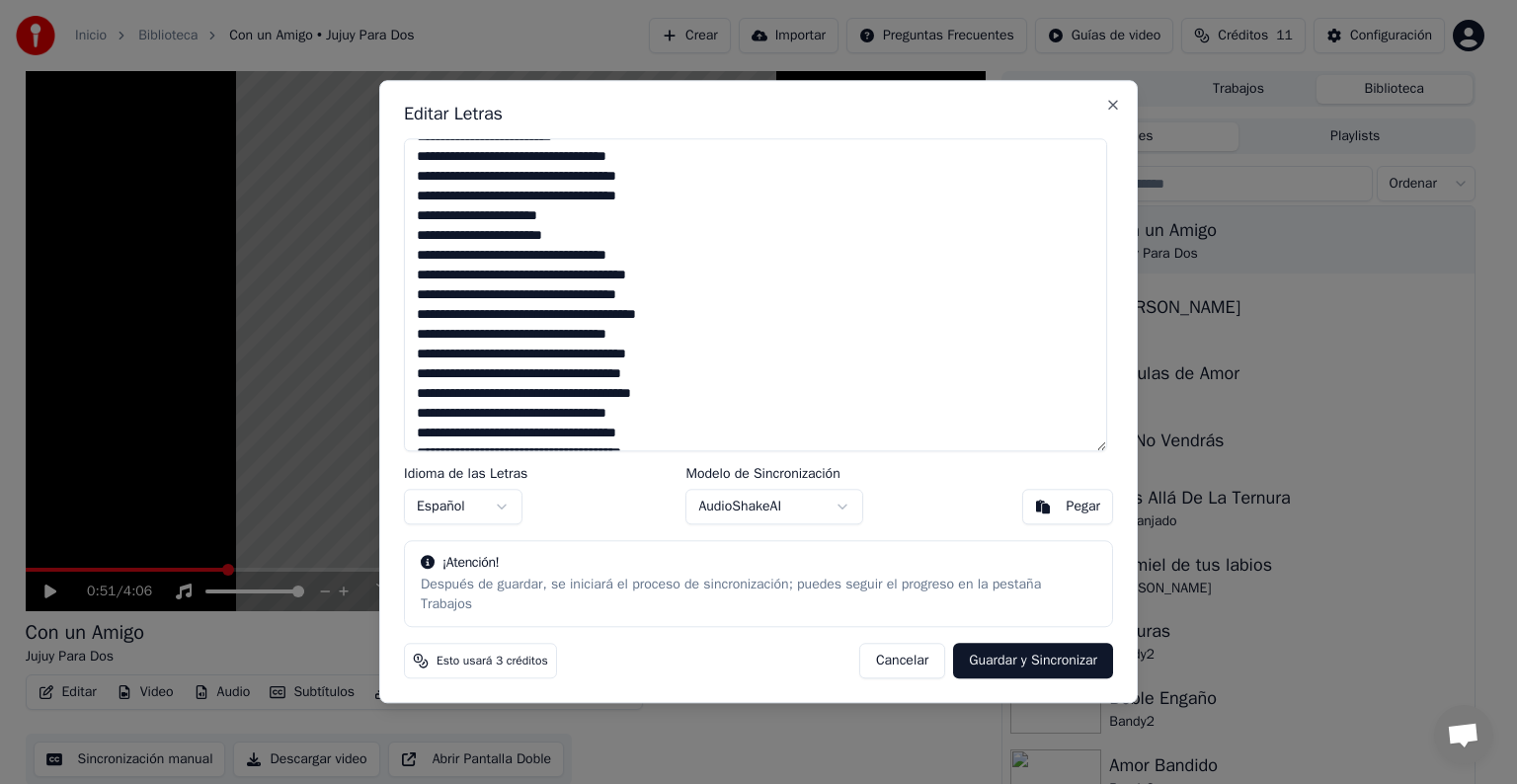 click at bounding box center (756, 294) 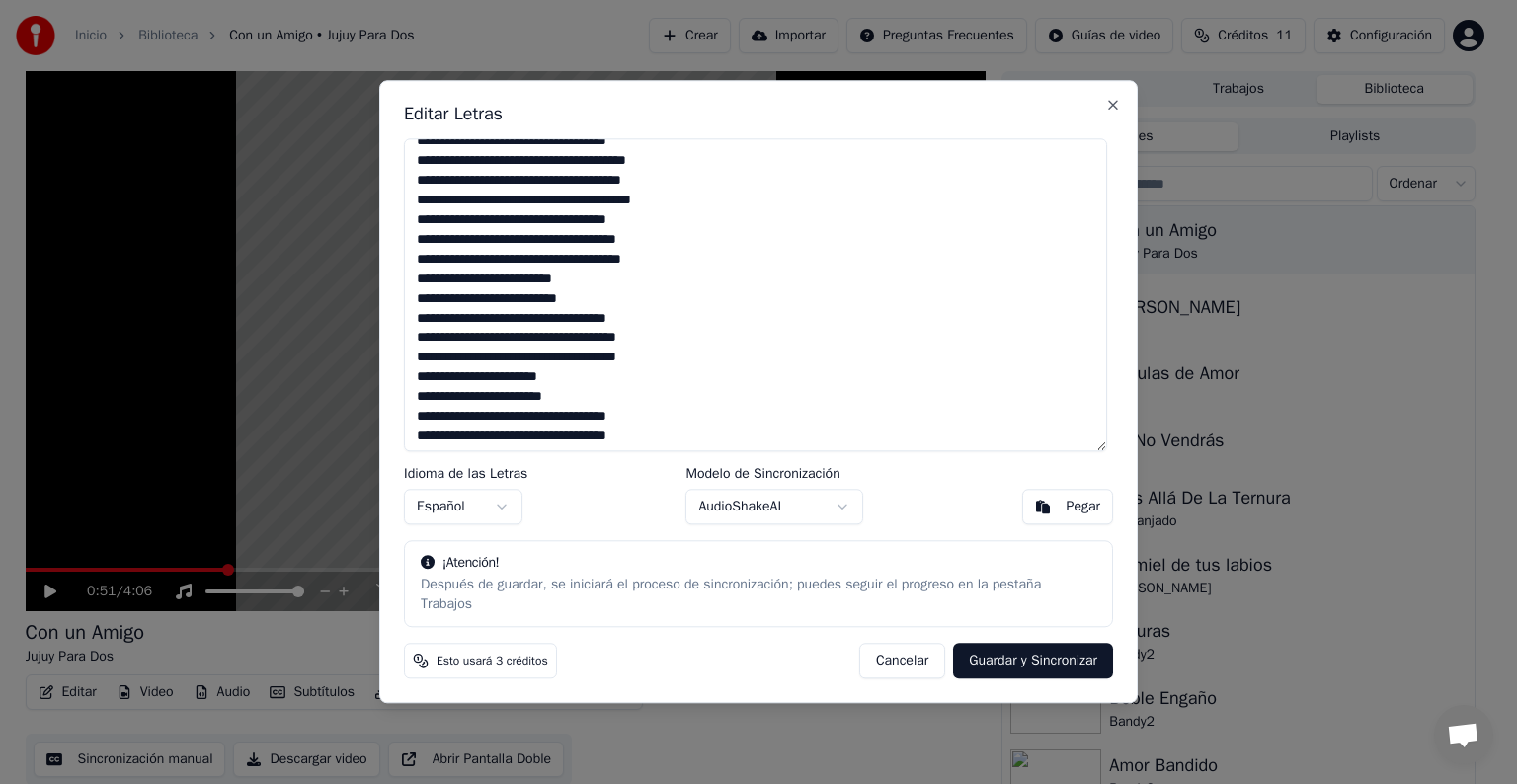 scroll, scrollTop: 474, scrollLeft: 0, axis: vertical 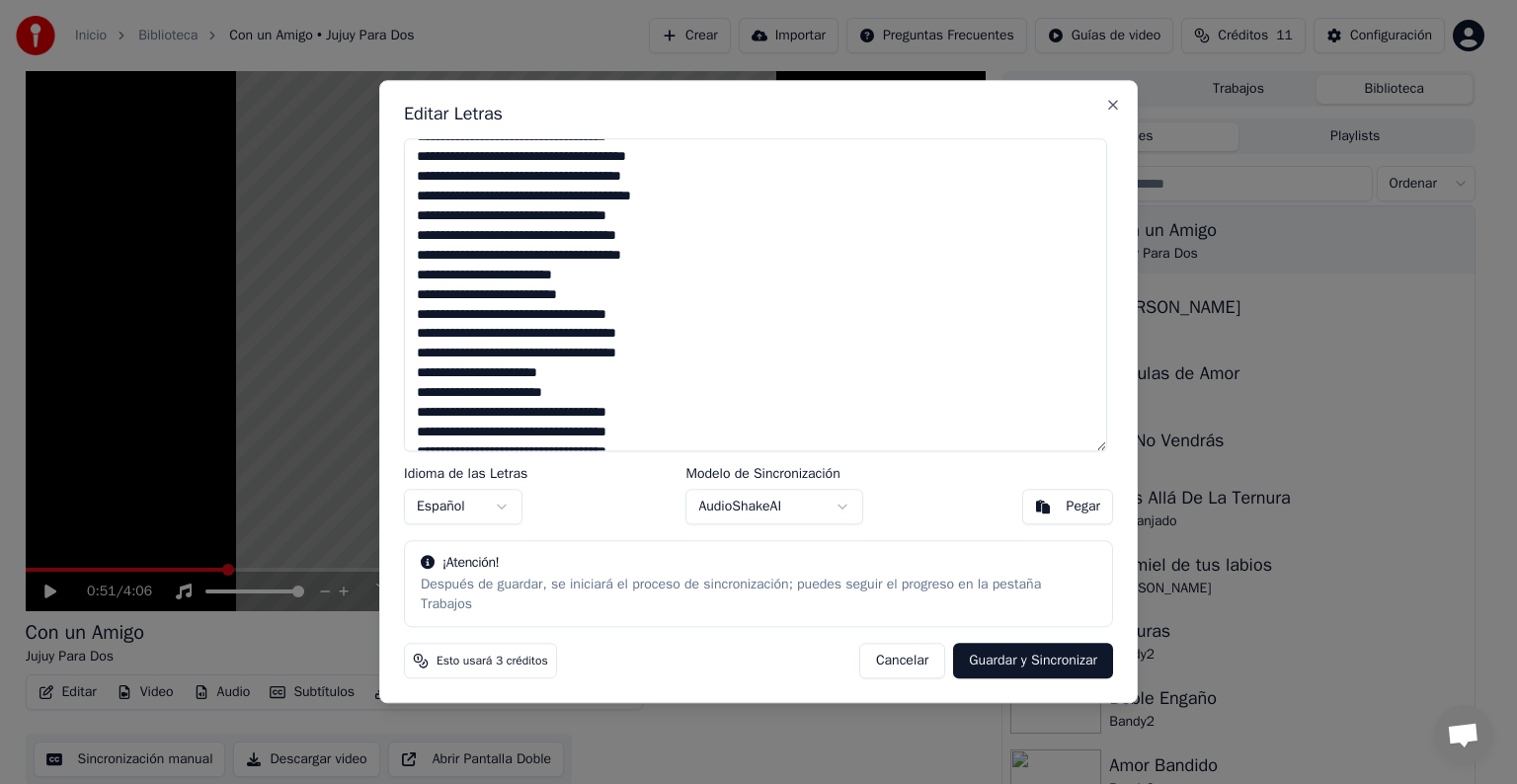 click at bounding box center [756, 294] 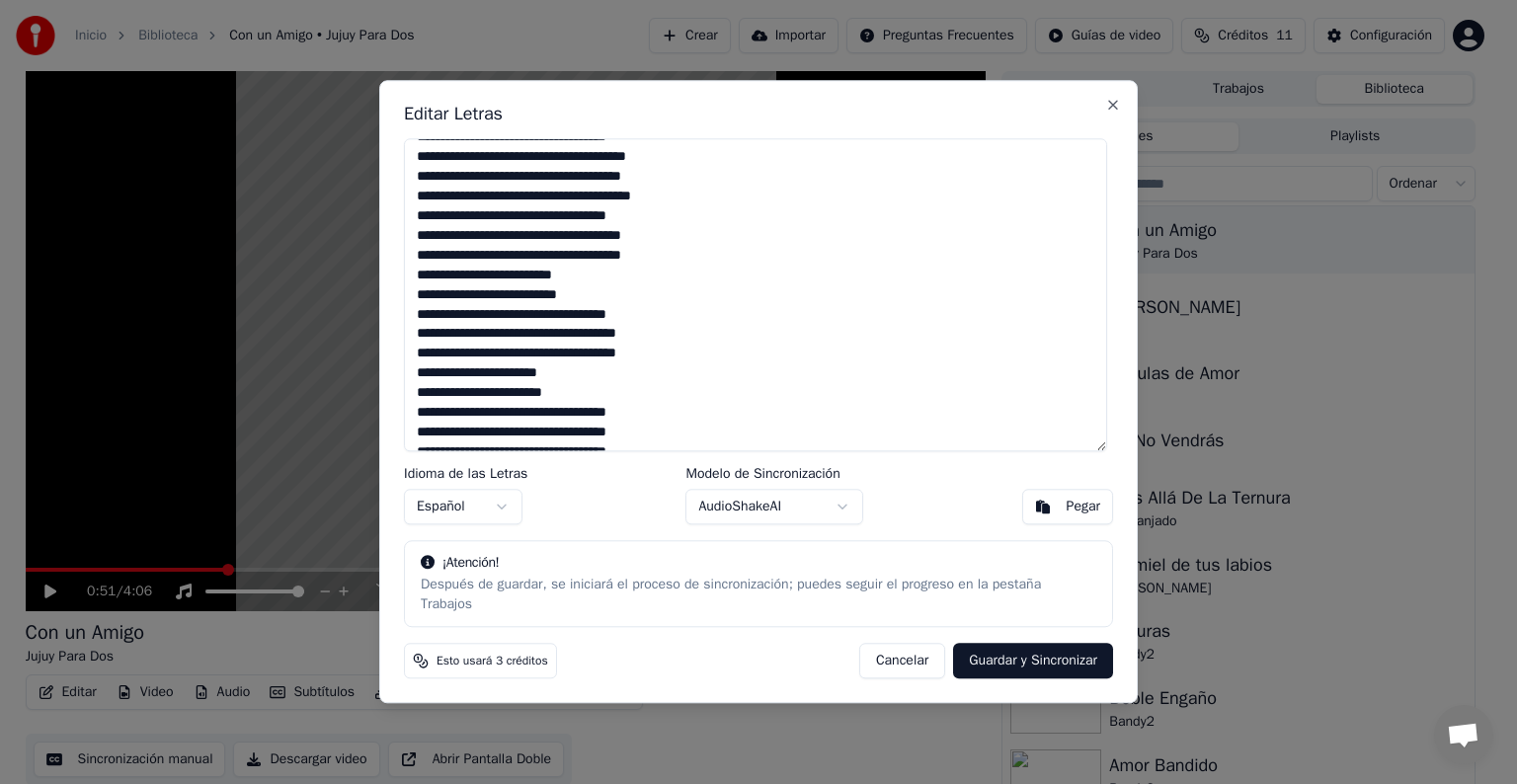 click at bounding box center (756, 294) 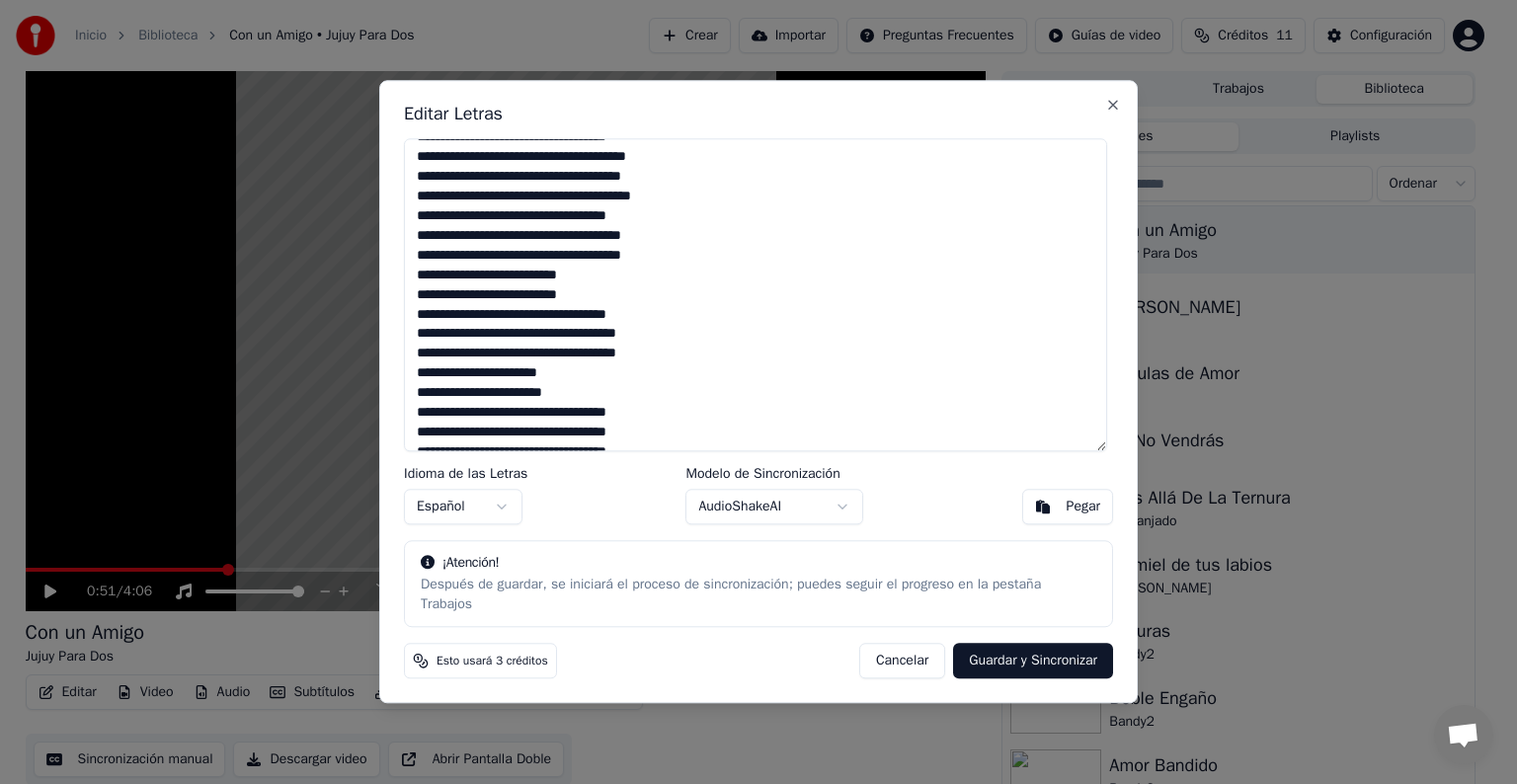 click at bounding box center (756, 294) 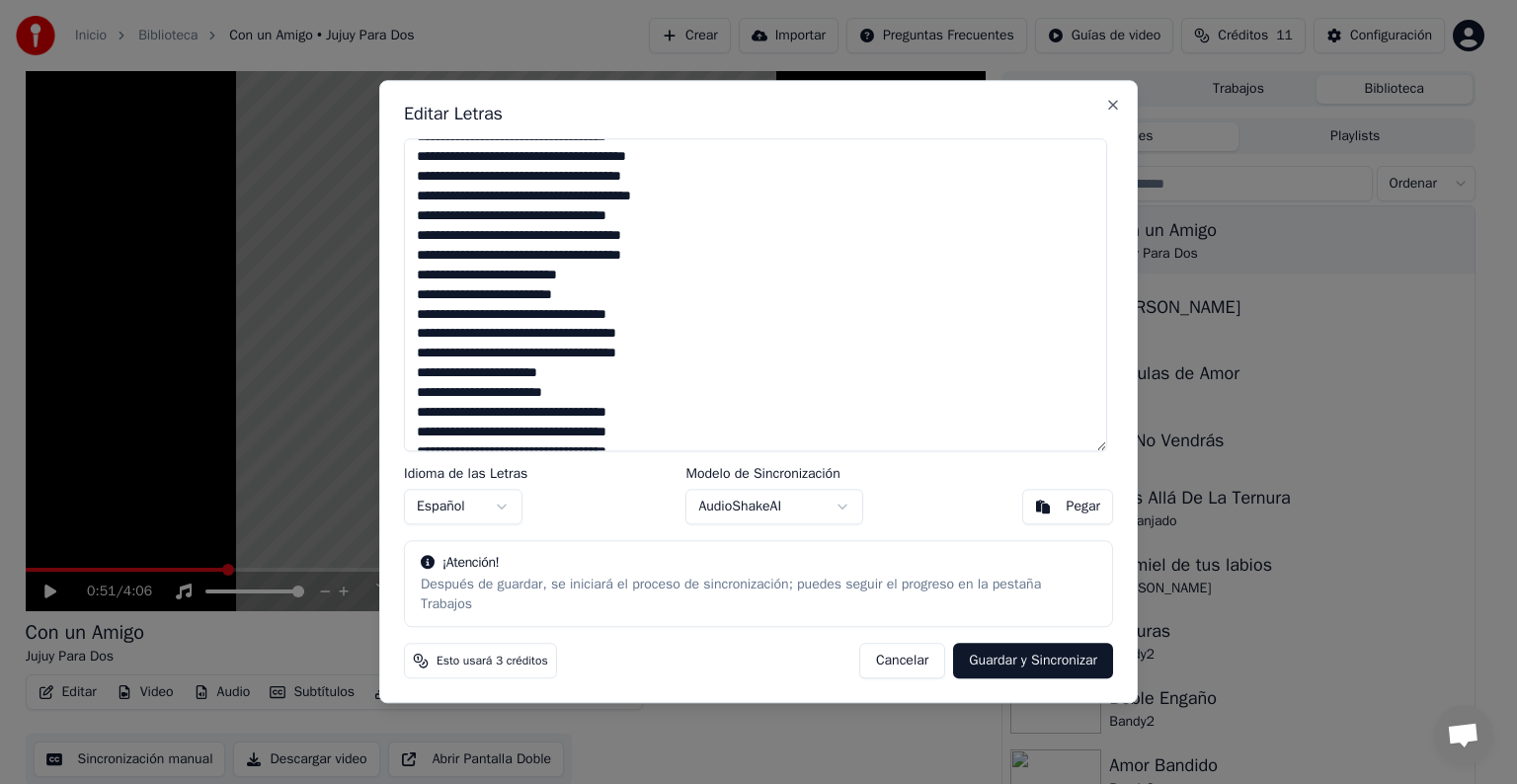 click at bounding box center [756, 294] 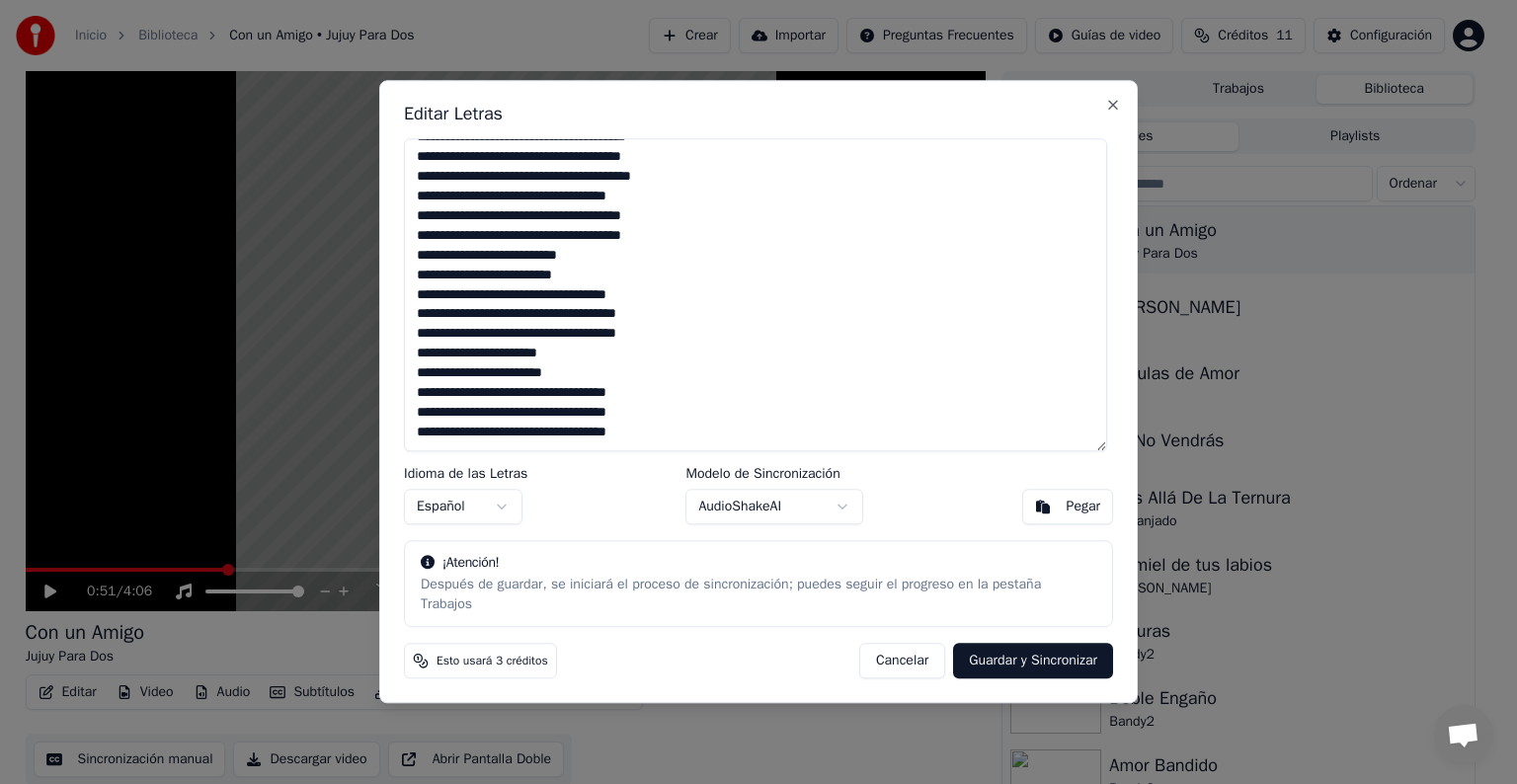 scroll, scrollTop: 512, scrollLeft: 0, axis: vertical 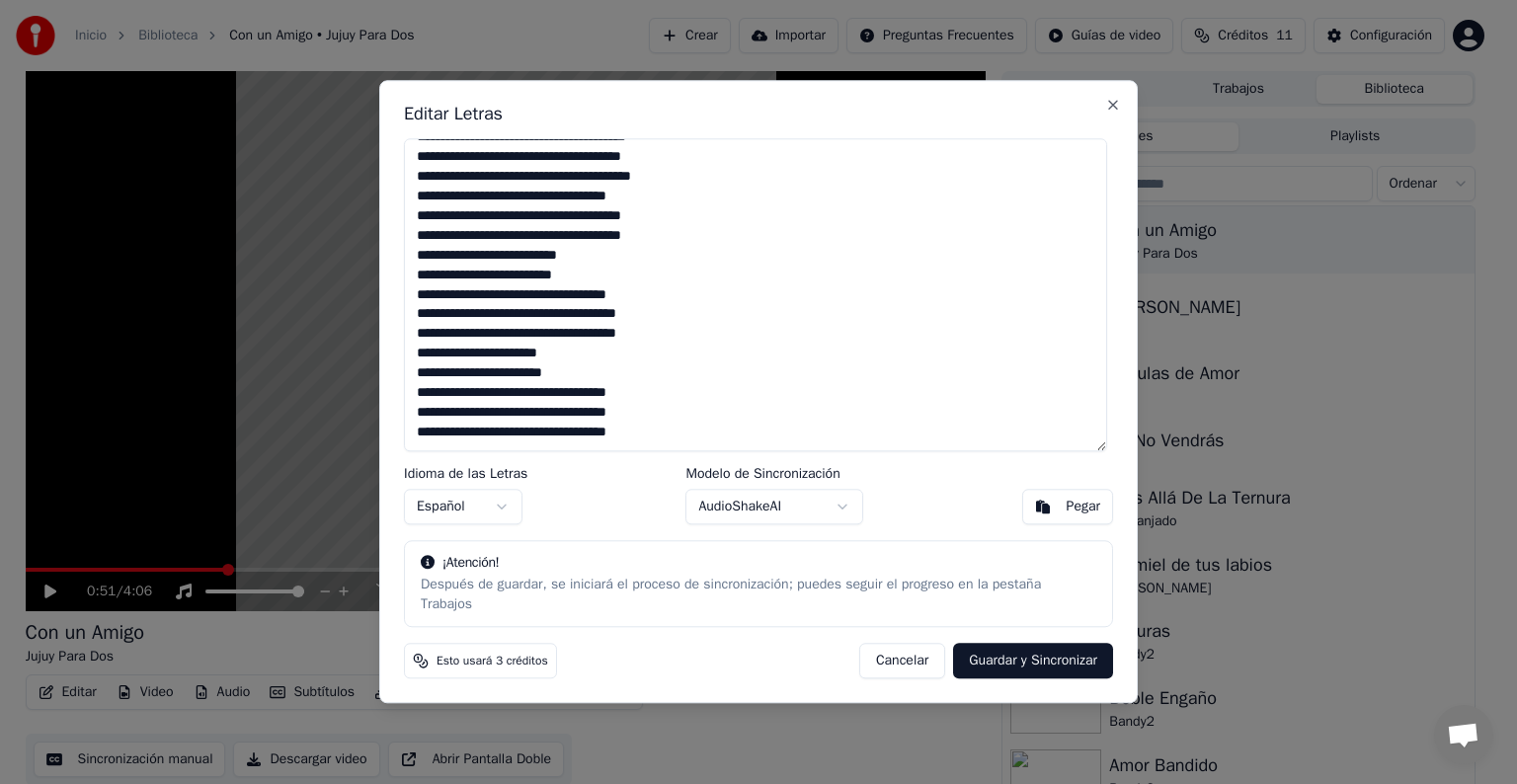 click at bounding box center (756, 294) 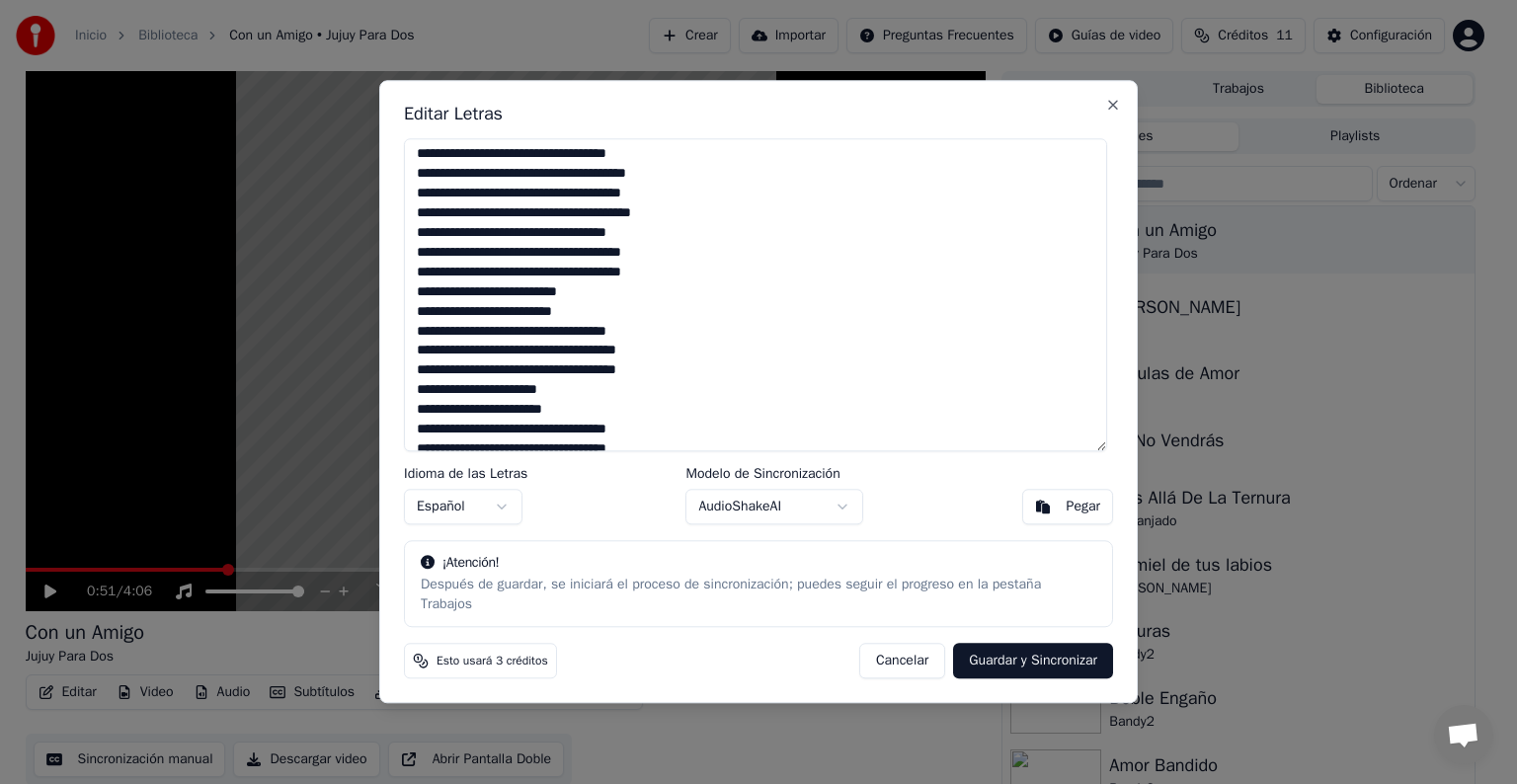 scroll, scrollTop: 454, scrollLeft: 0, axis: vertical 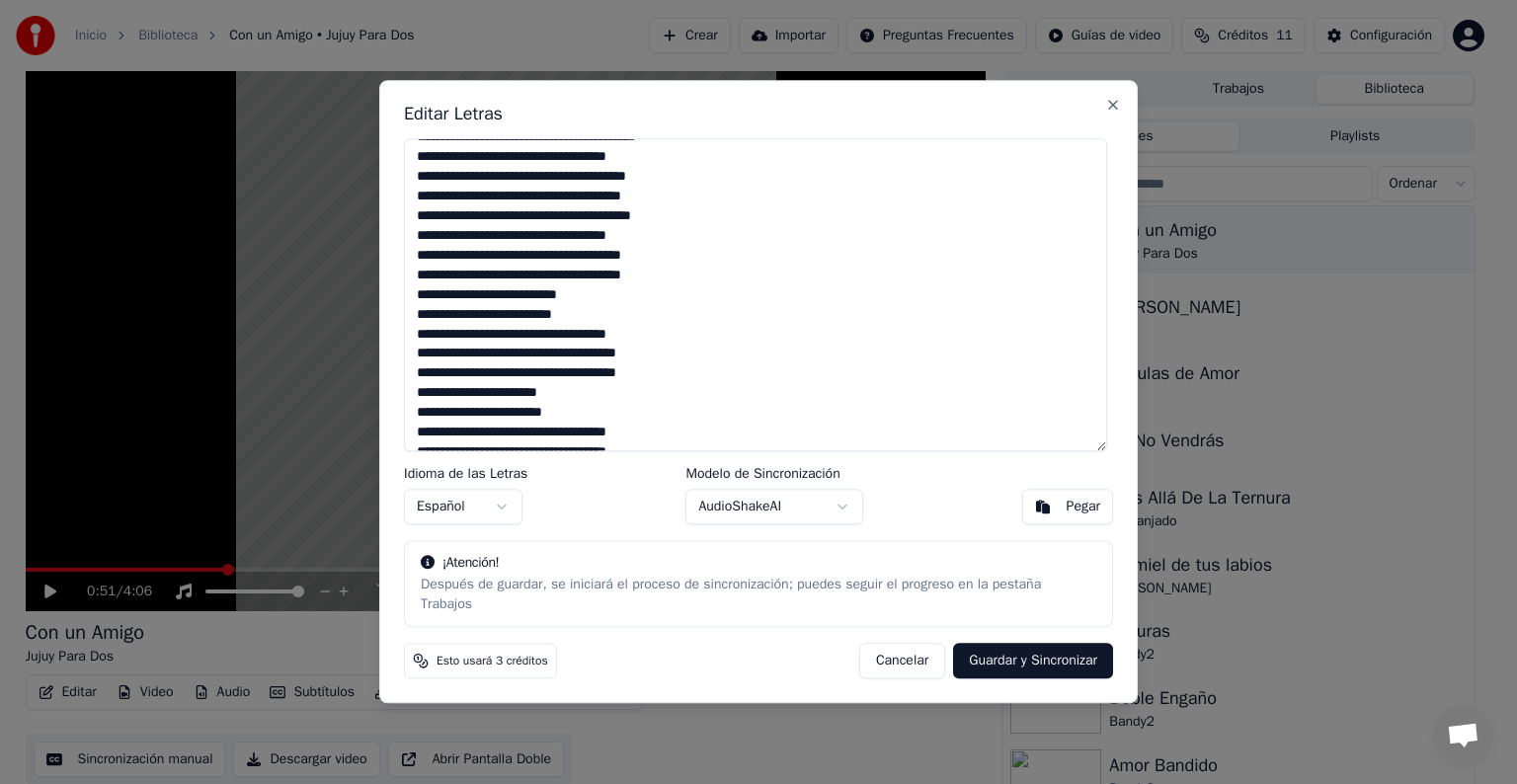 click at bounding box center (756, 294) 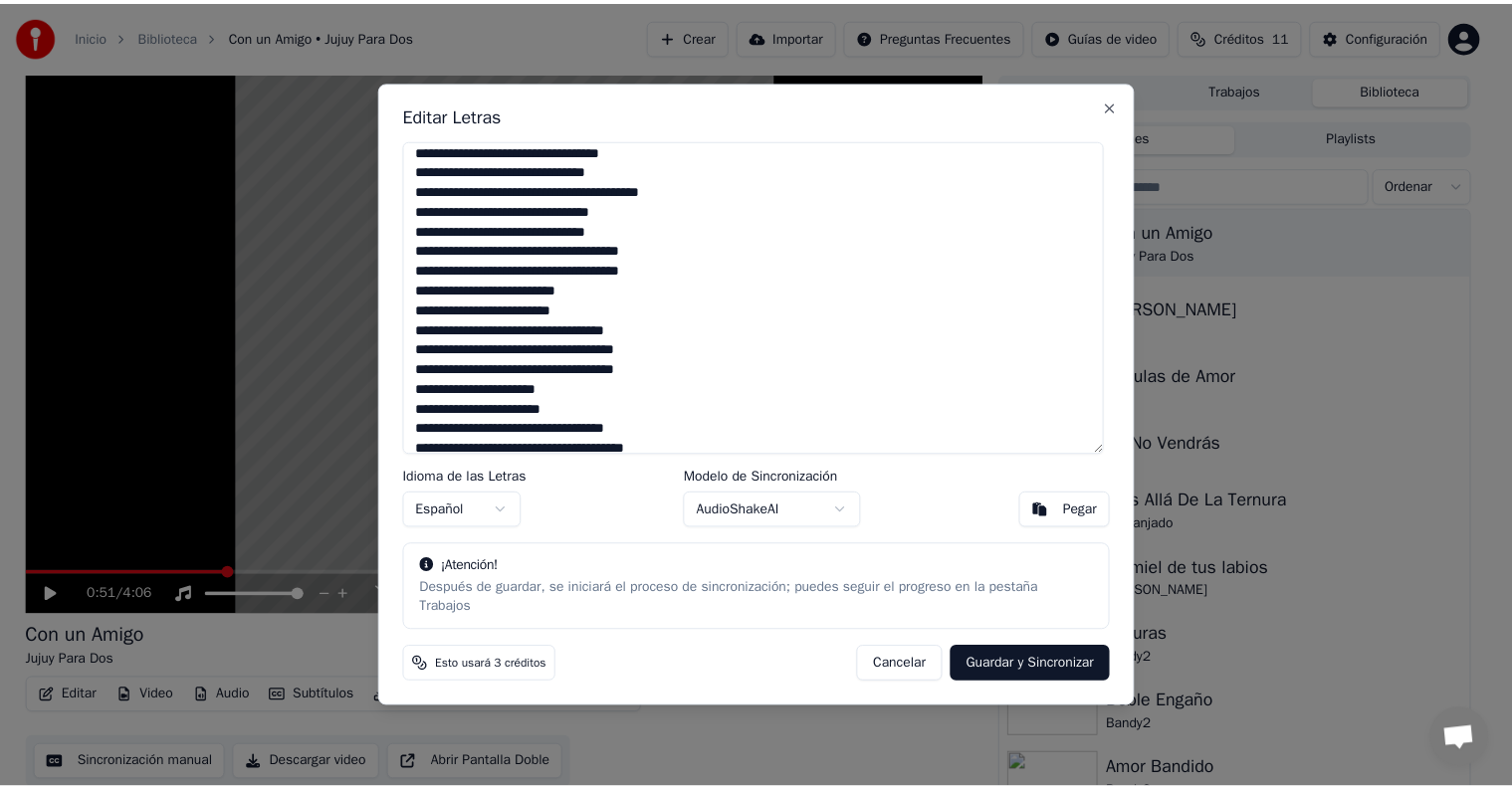 scroll, scrollTop: 0, scrollLeft: 0, axis: both 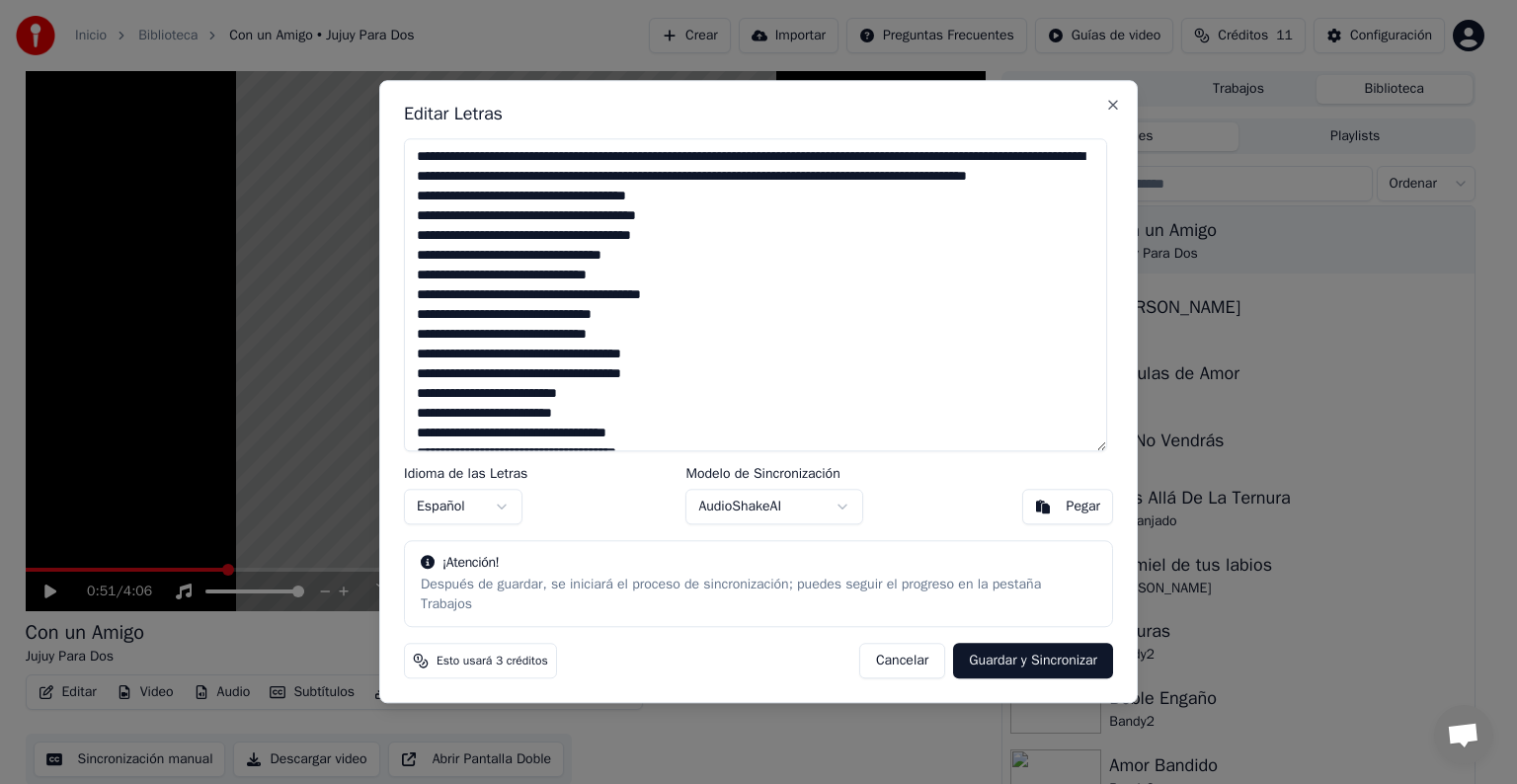 type on "**********" 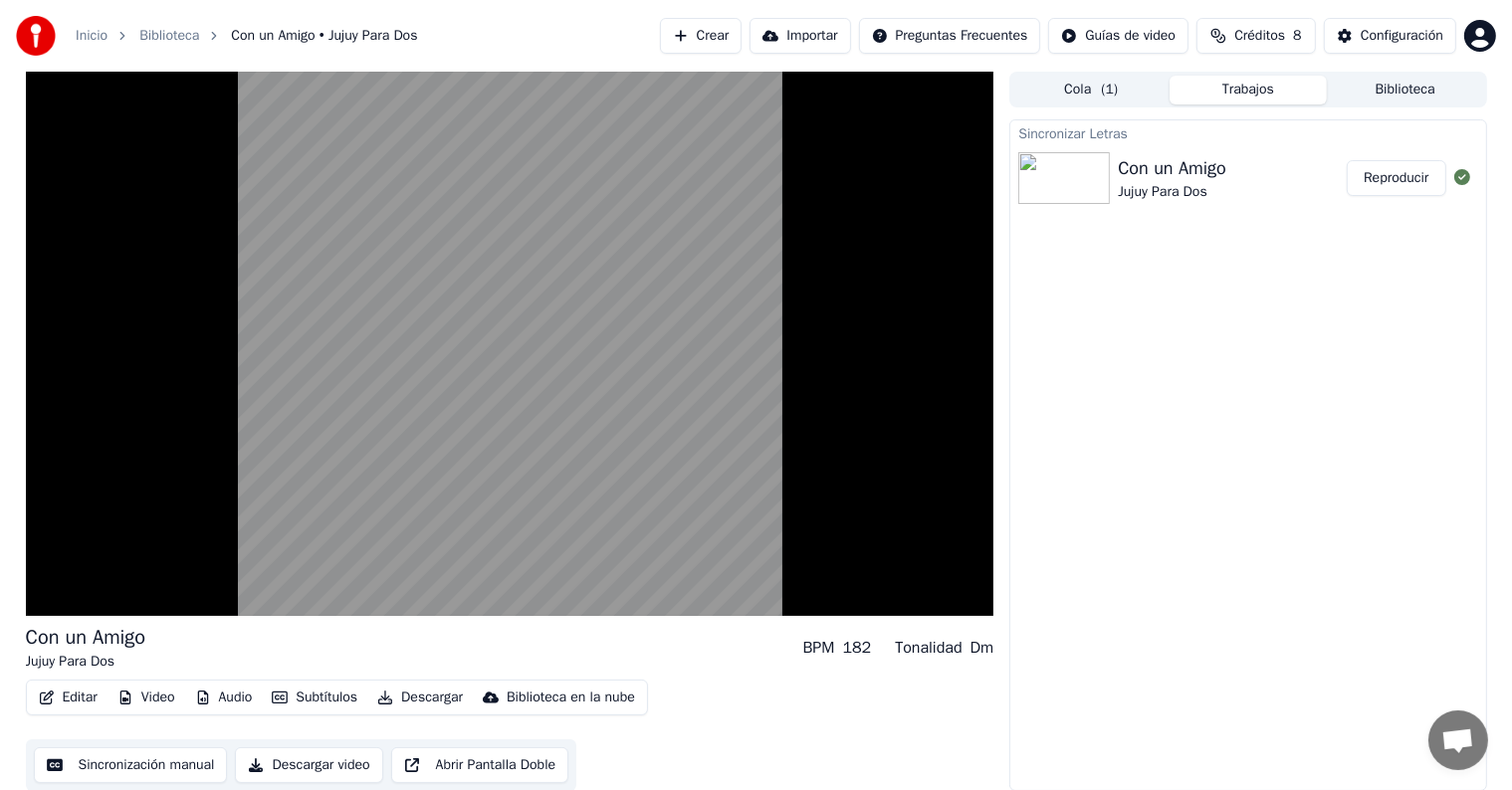 click on "Reproducir" at bounding box center (1396, 178) 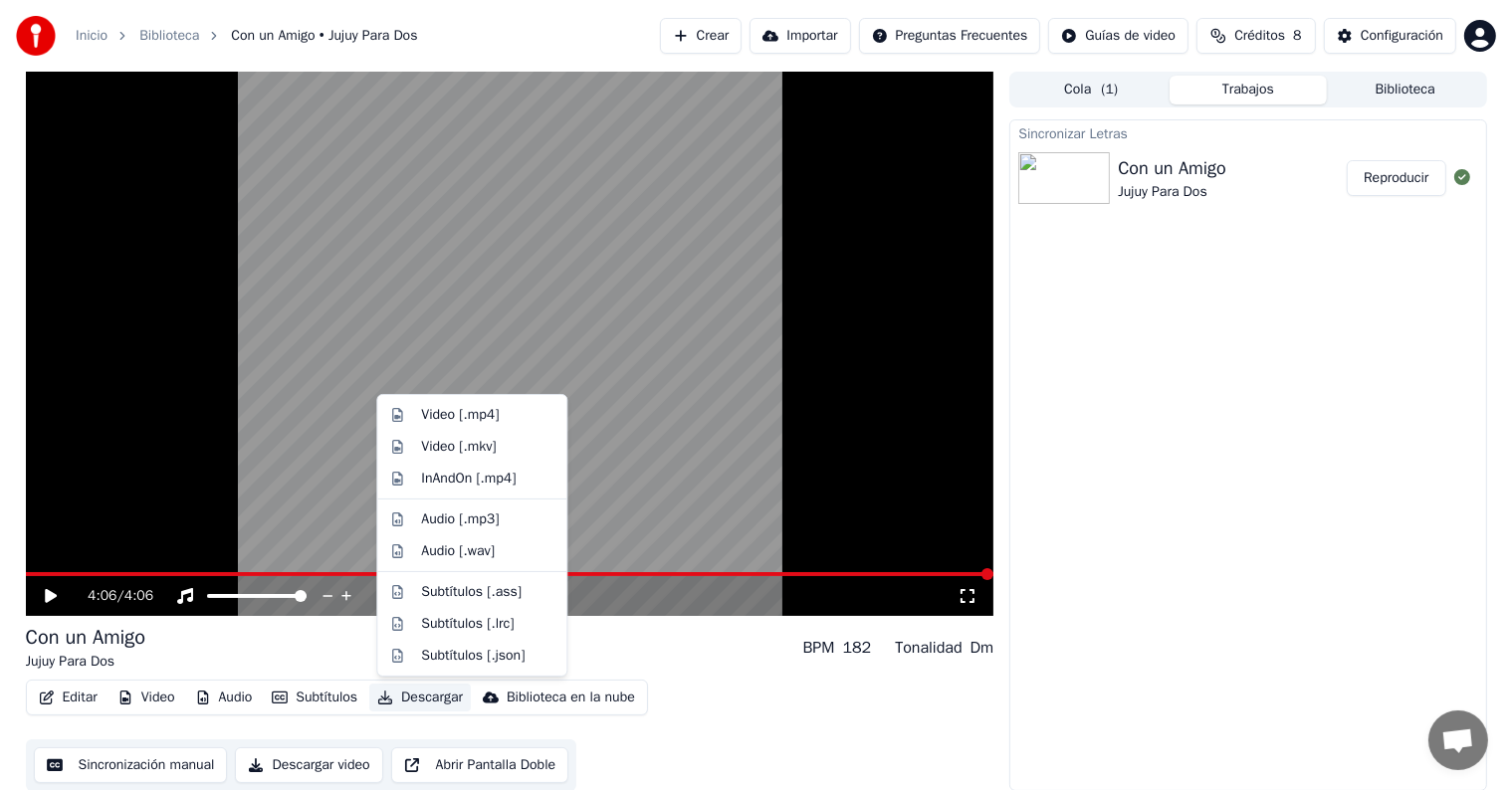 click on "Descargar" at bounding box center (420, 697) 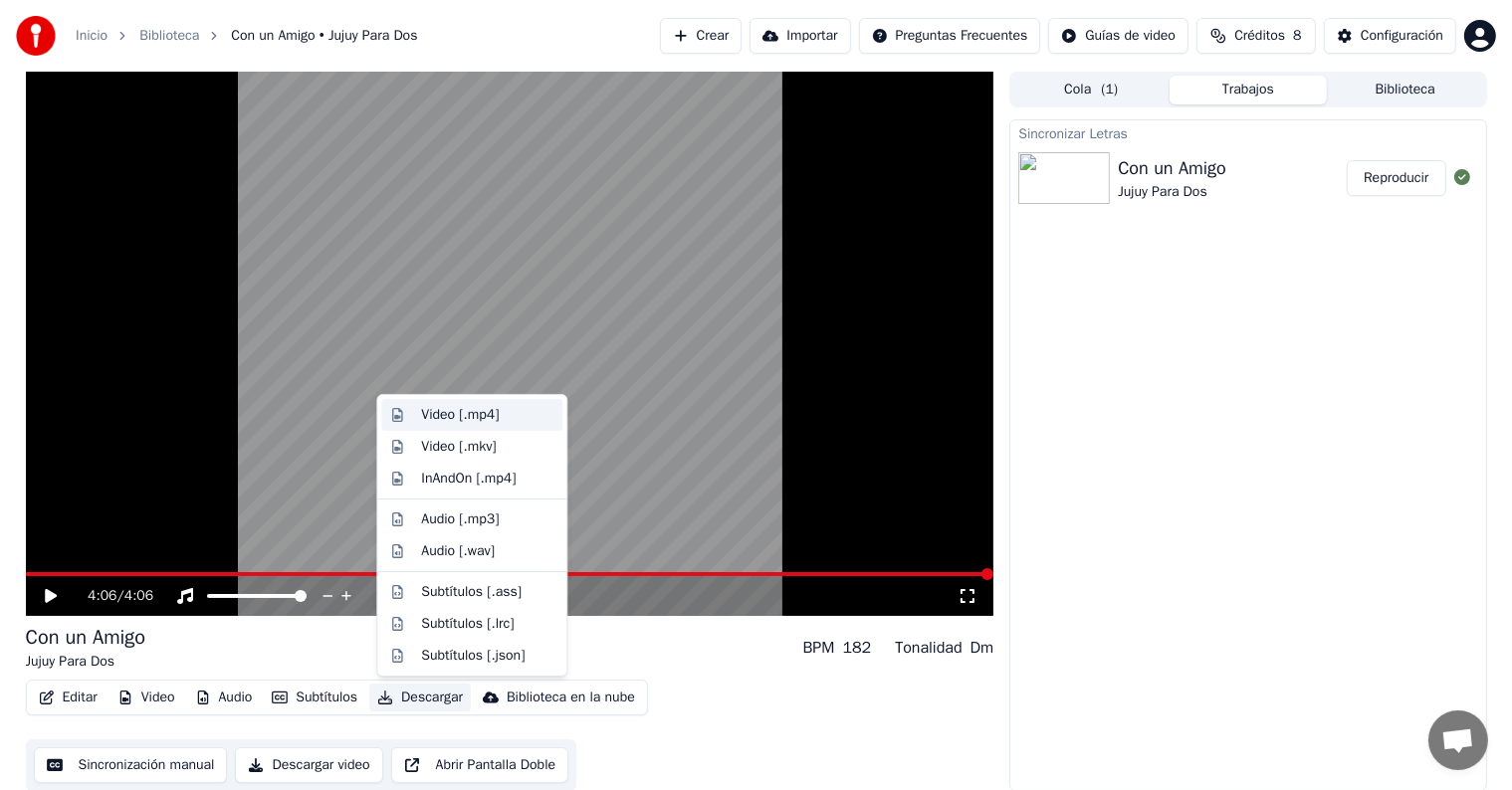 click on "Video [.mp4]" at bounding box center (460, 415) 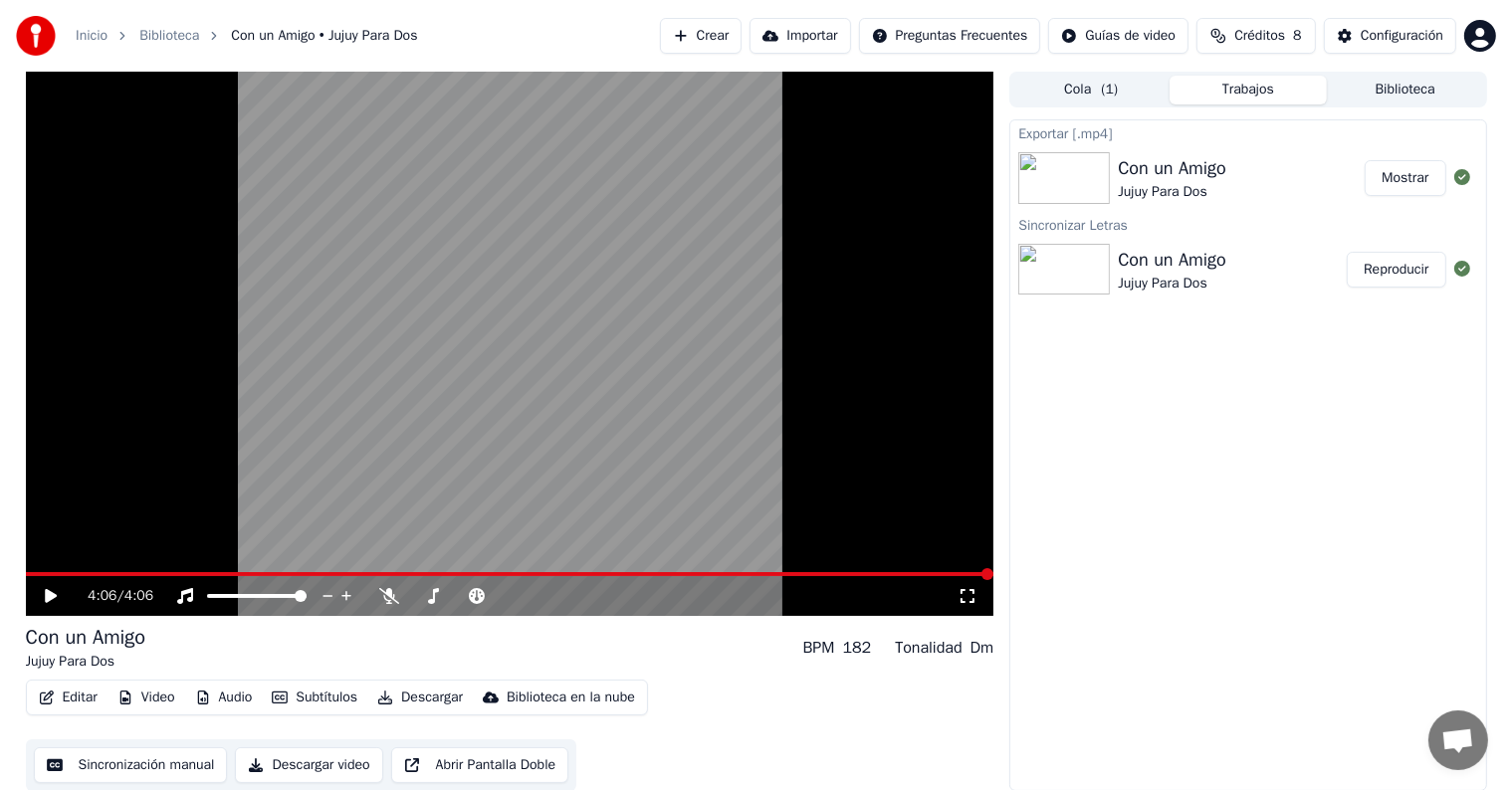 click on "Mostrar" at bounding box center [1404, 178] 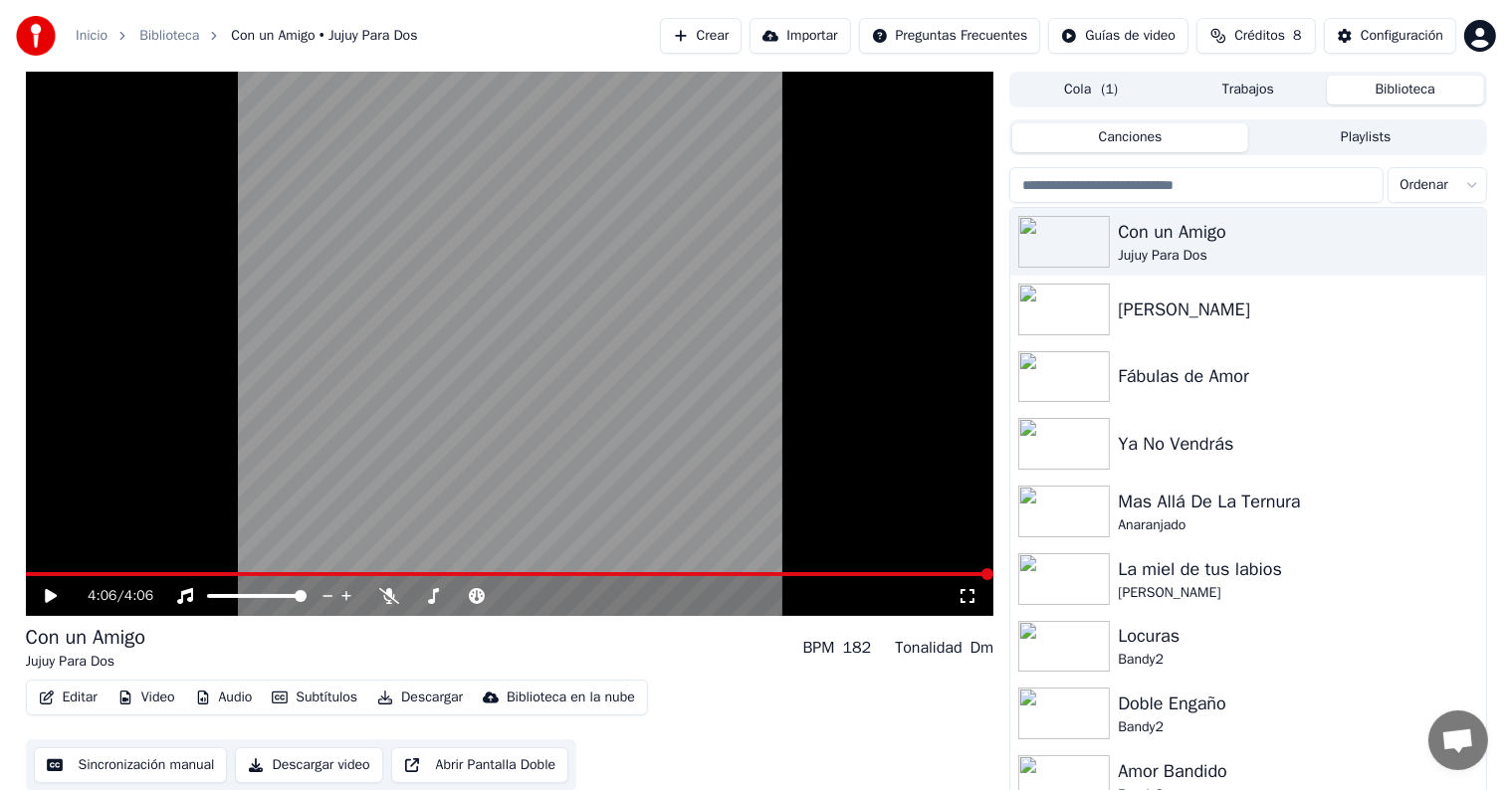 click on "Biblioteca" at bounding box center [1405, 90] 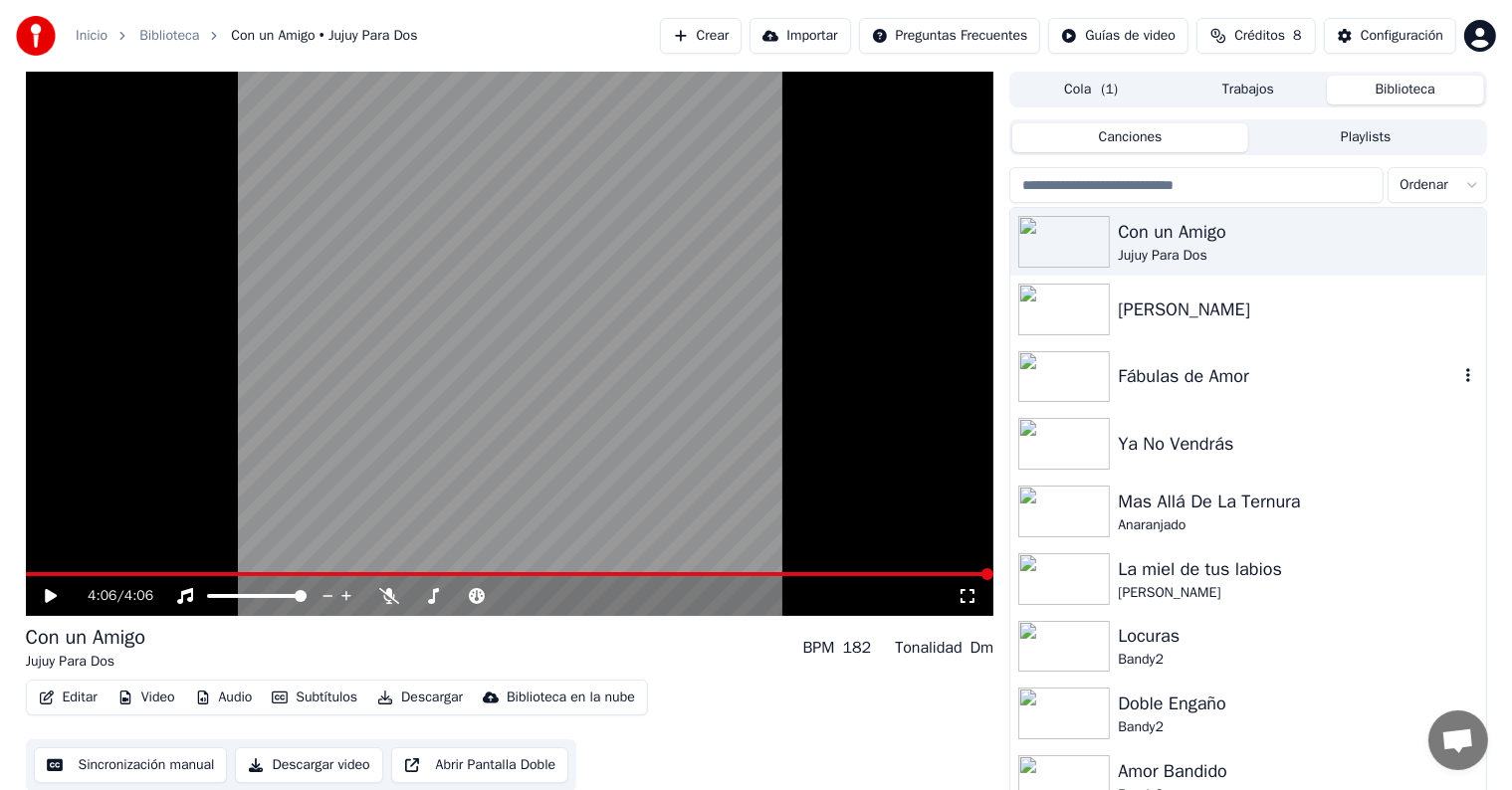 click on "Fábulas de Amor" at bounding box center [1287, 376] 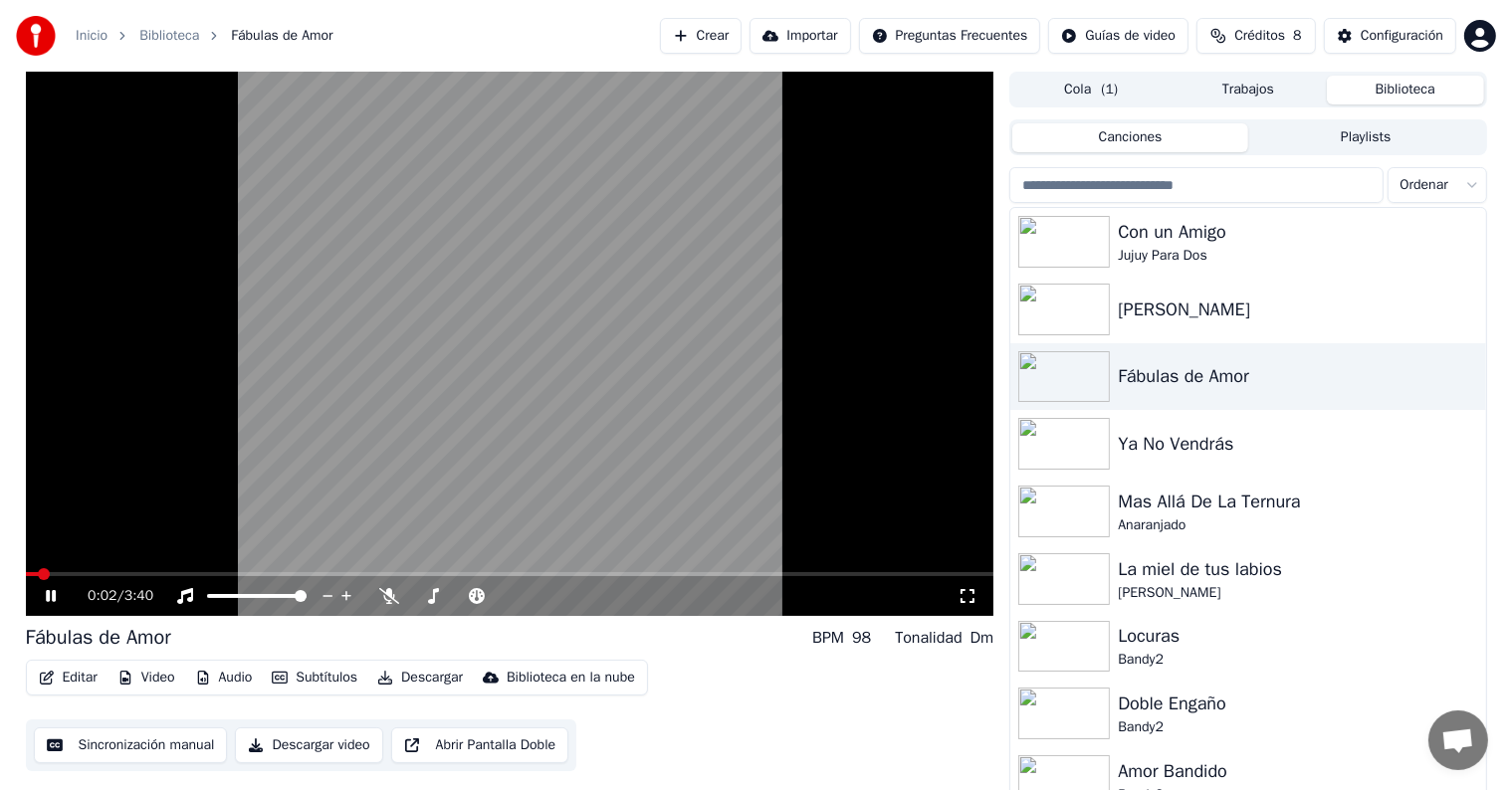 click at bounding box center (510, 343) 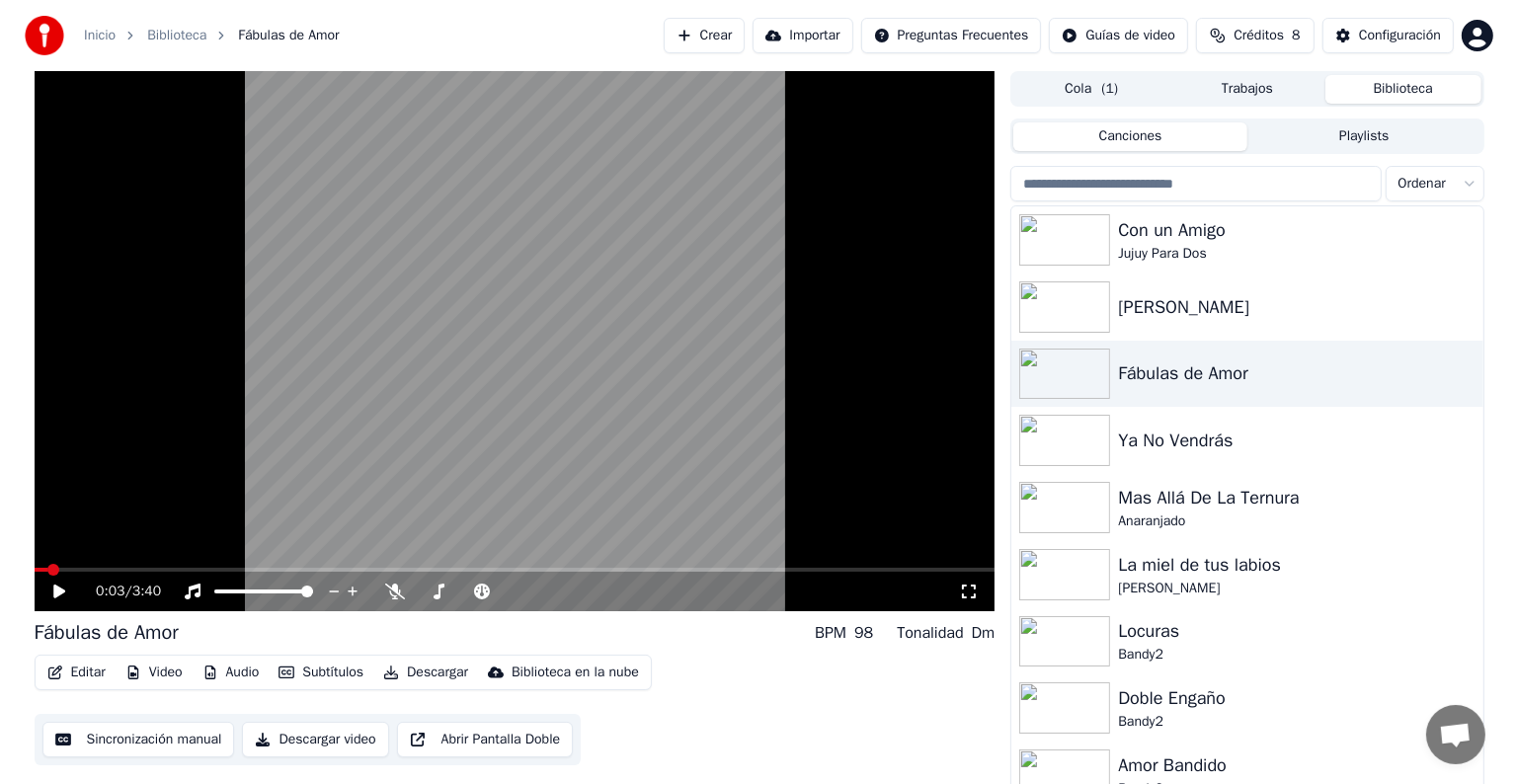 scroll, scrollTop: 9, scrollLeft: 0, axis: vertical 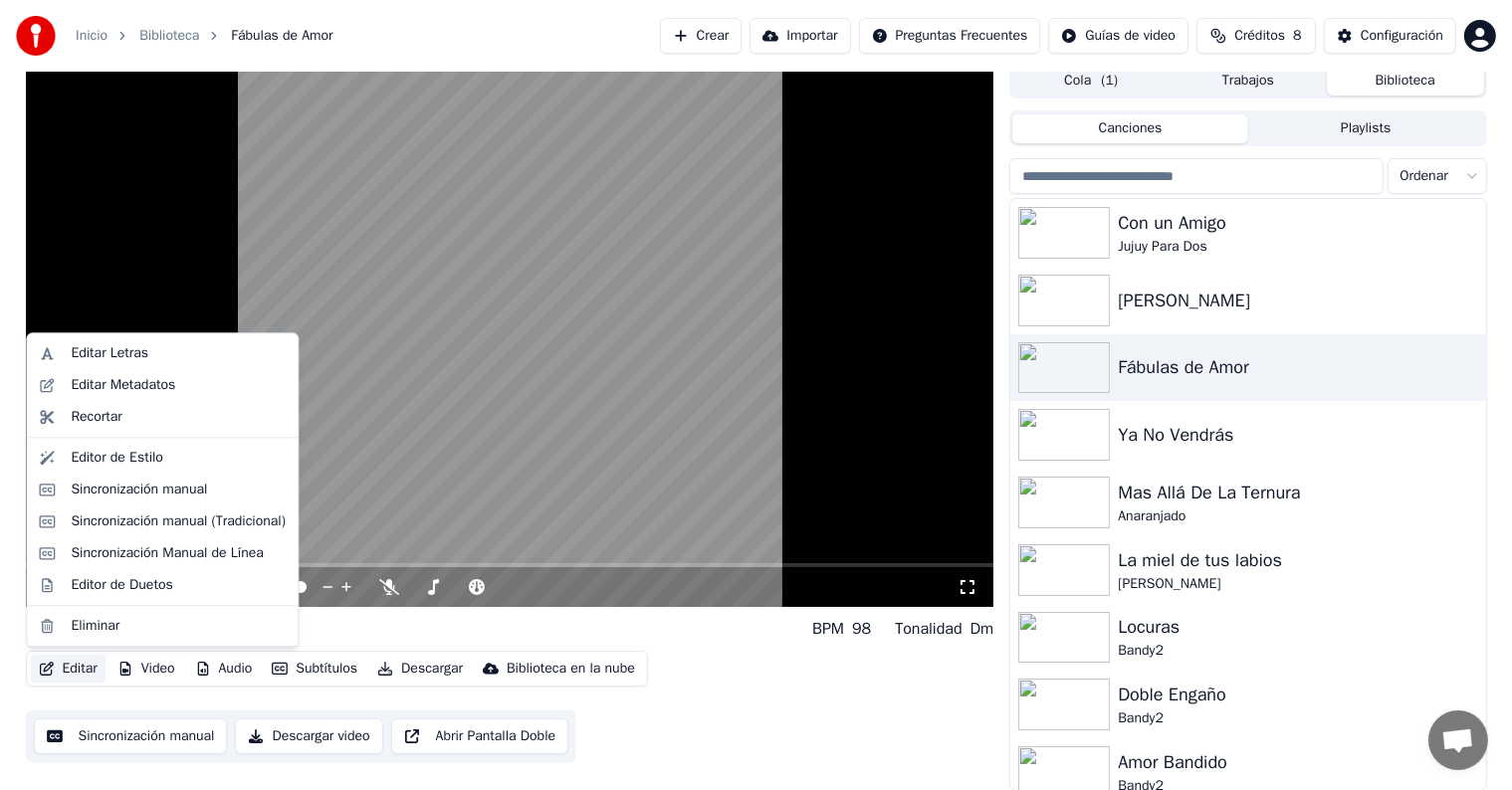 click on "Editar" at bounding box center [68, 669] 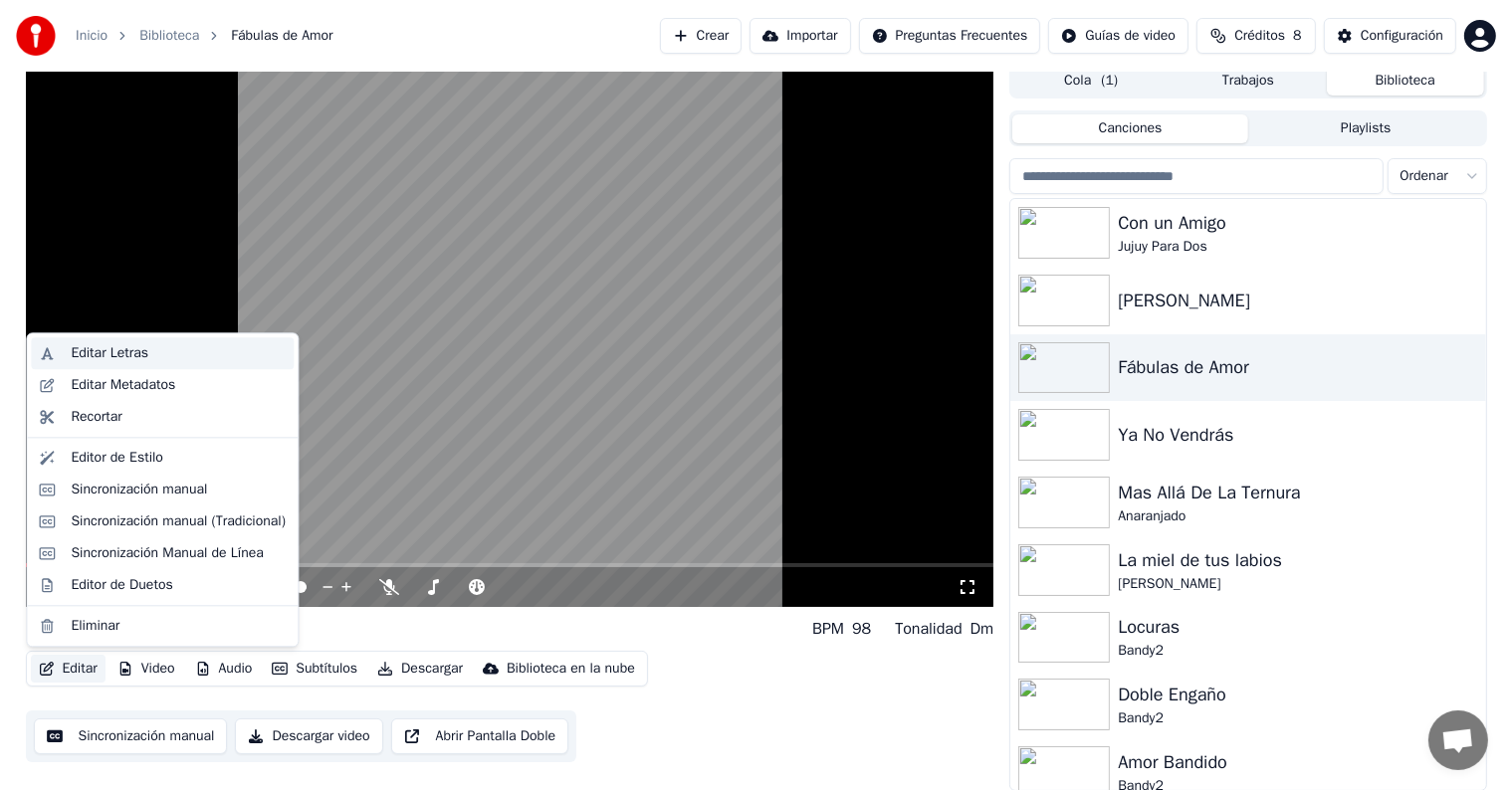 click on "Editar Letras" at bounding box center (109, 353) 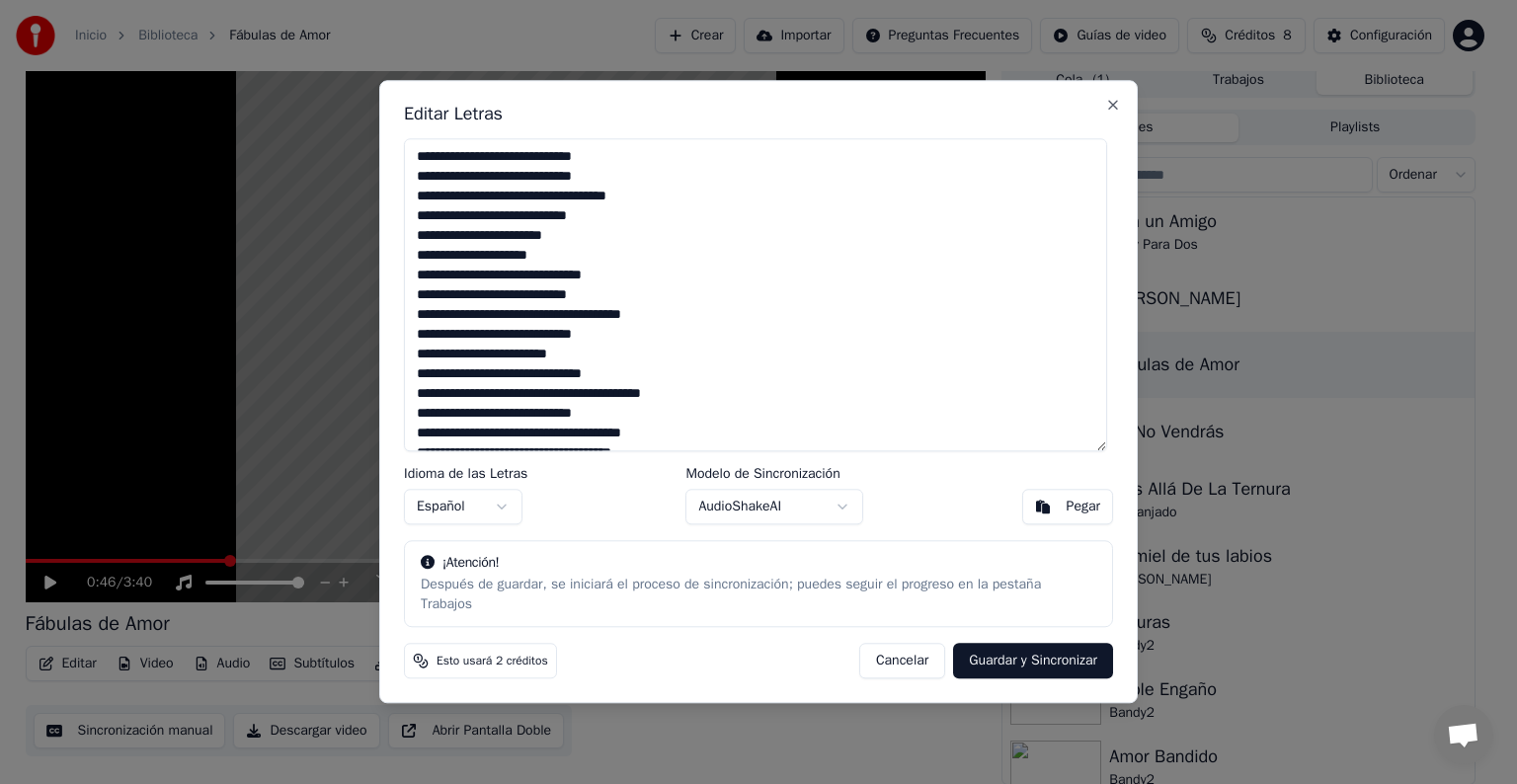 click at bounding box center (756, 294) 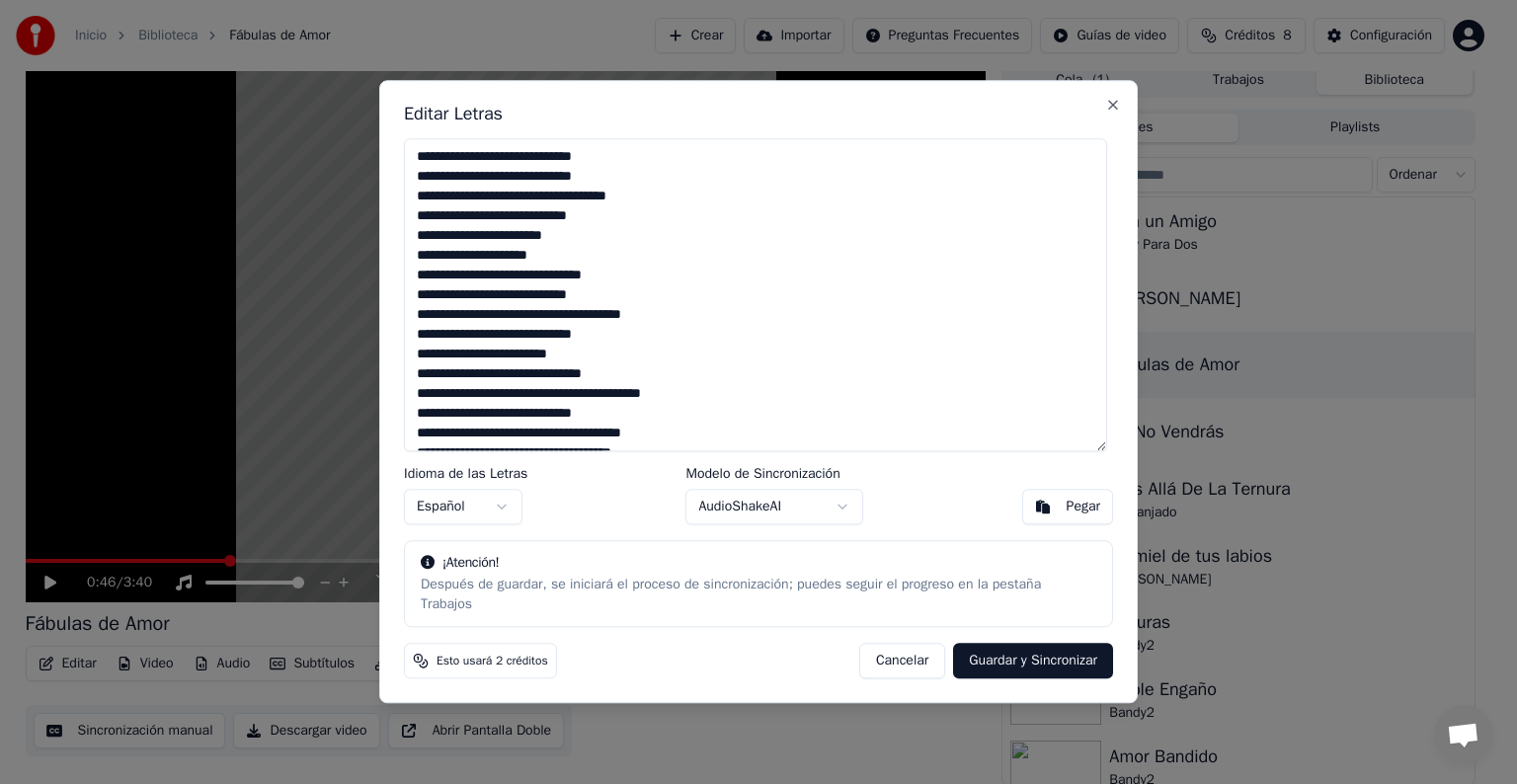 click at bounding box center (756, 294) 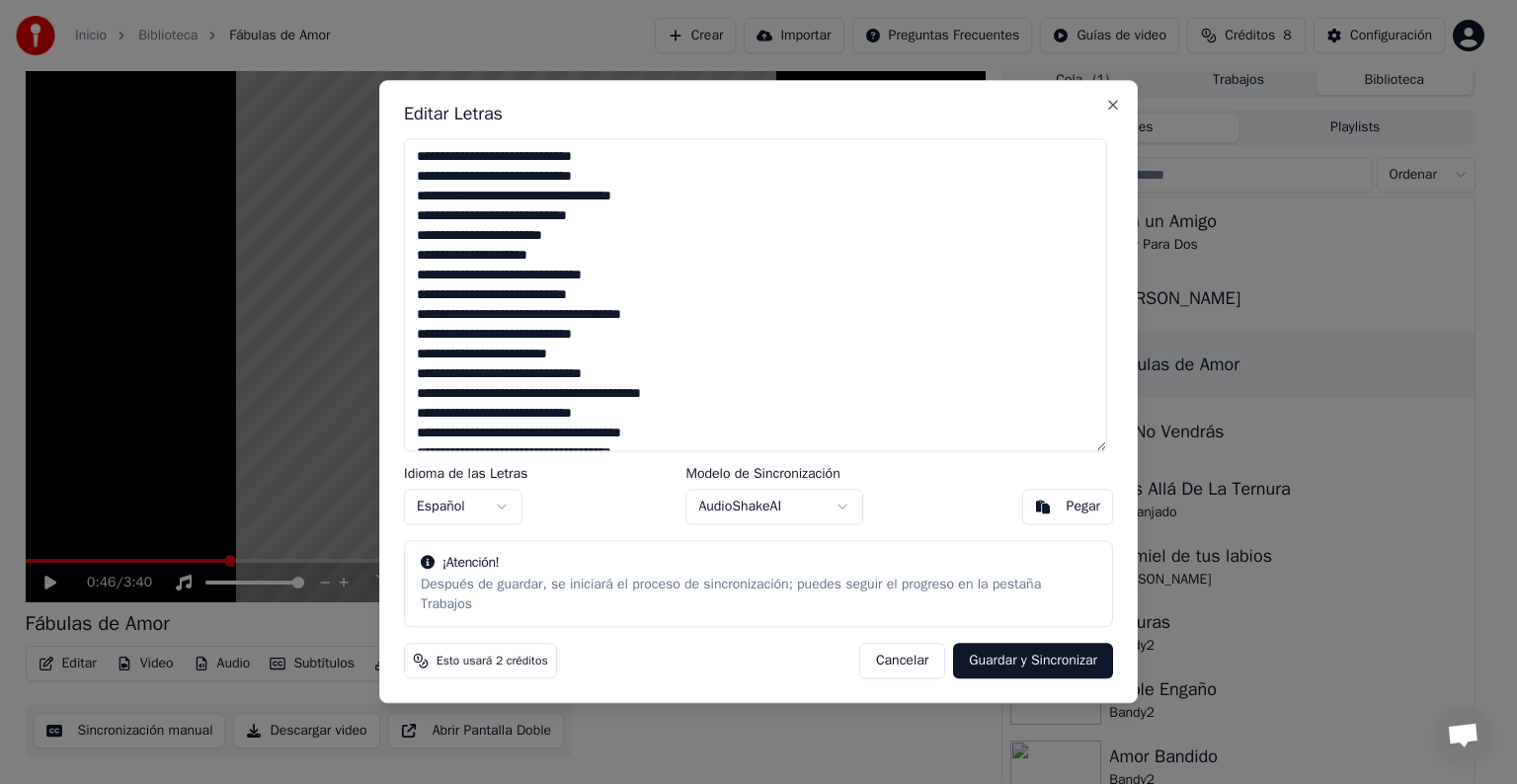 click at bounding box center [756, 294] 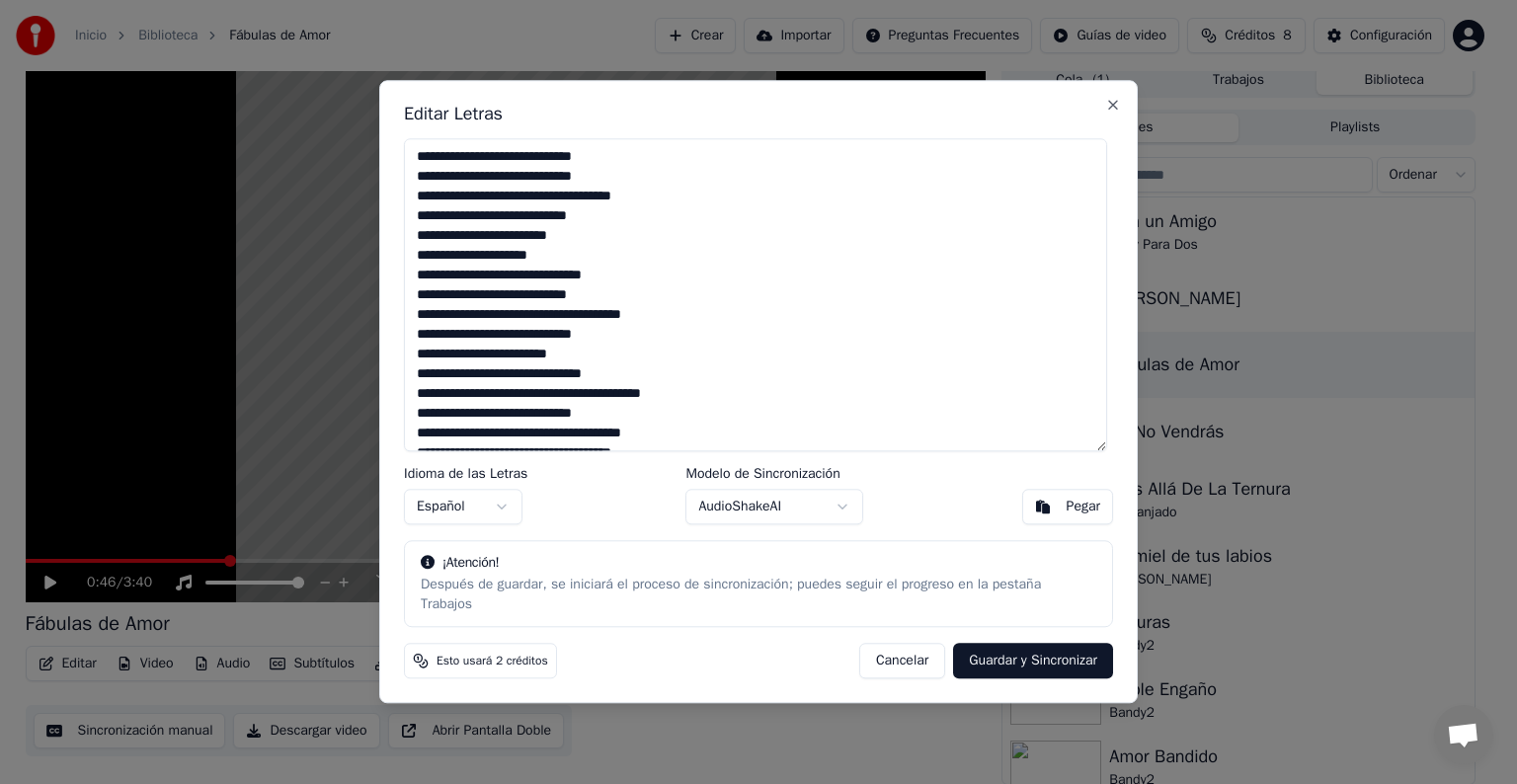 click at bounding box center (756, 294) 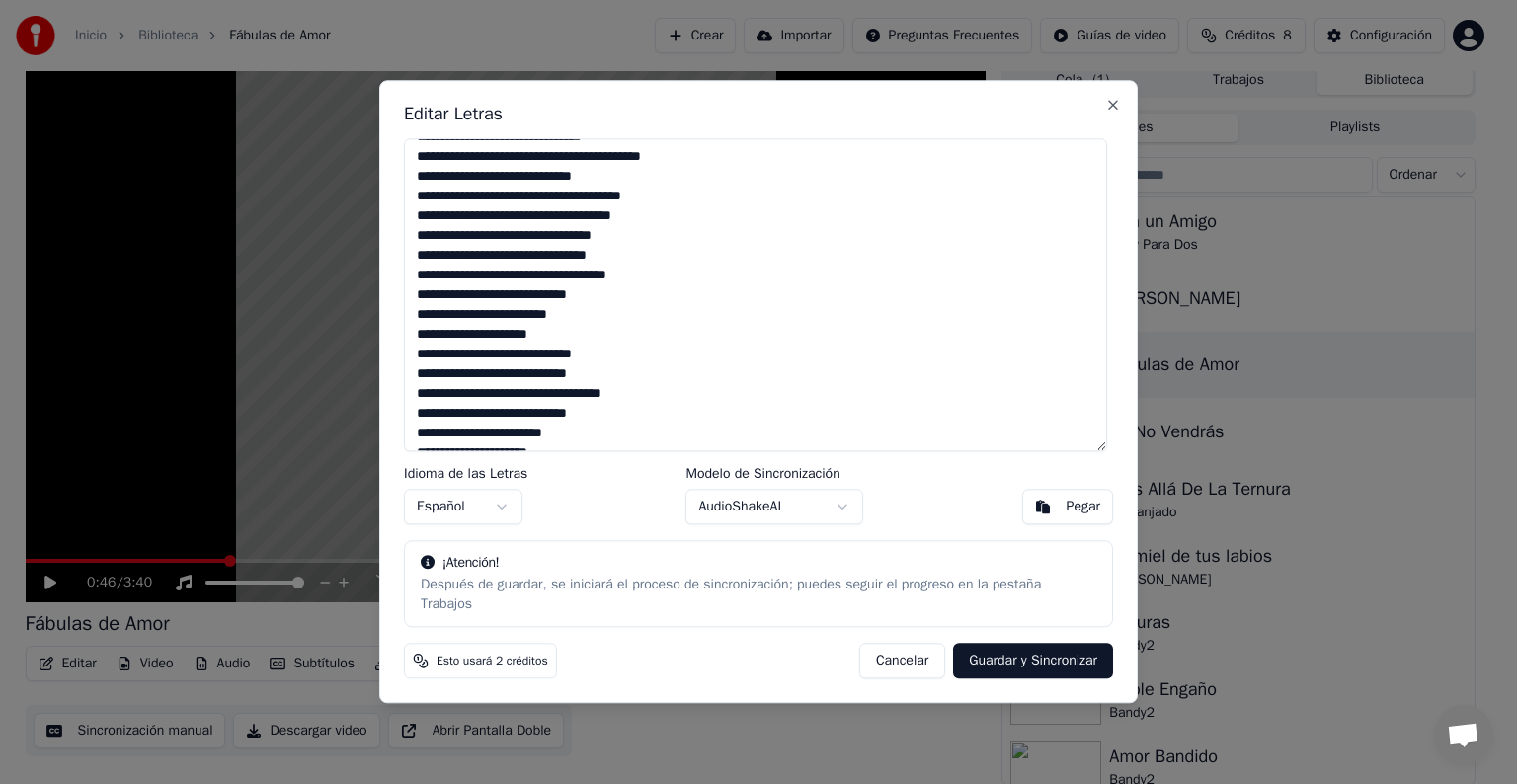 scroll, scrollTop: 241, scrollLeft: 0, axis: vertical 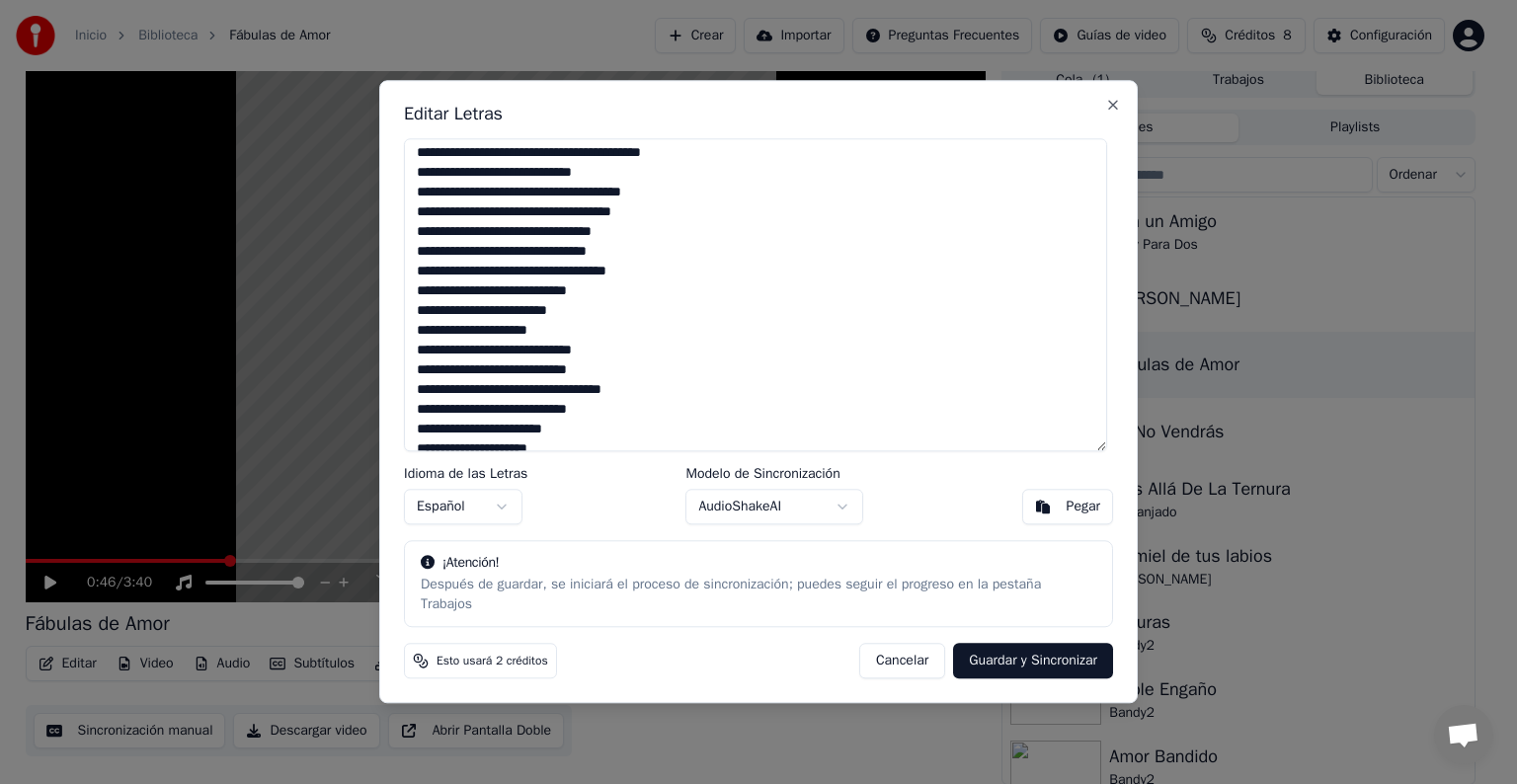 click at bounding box center (756, 294) 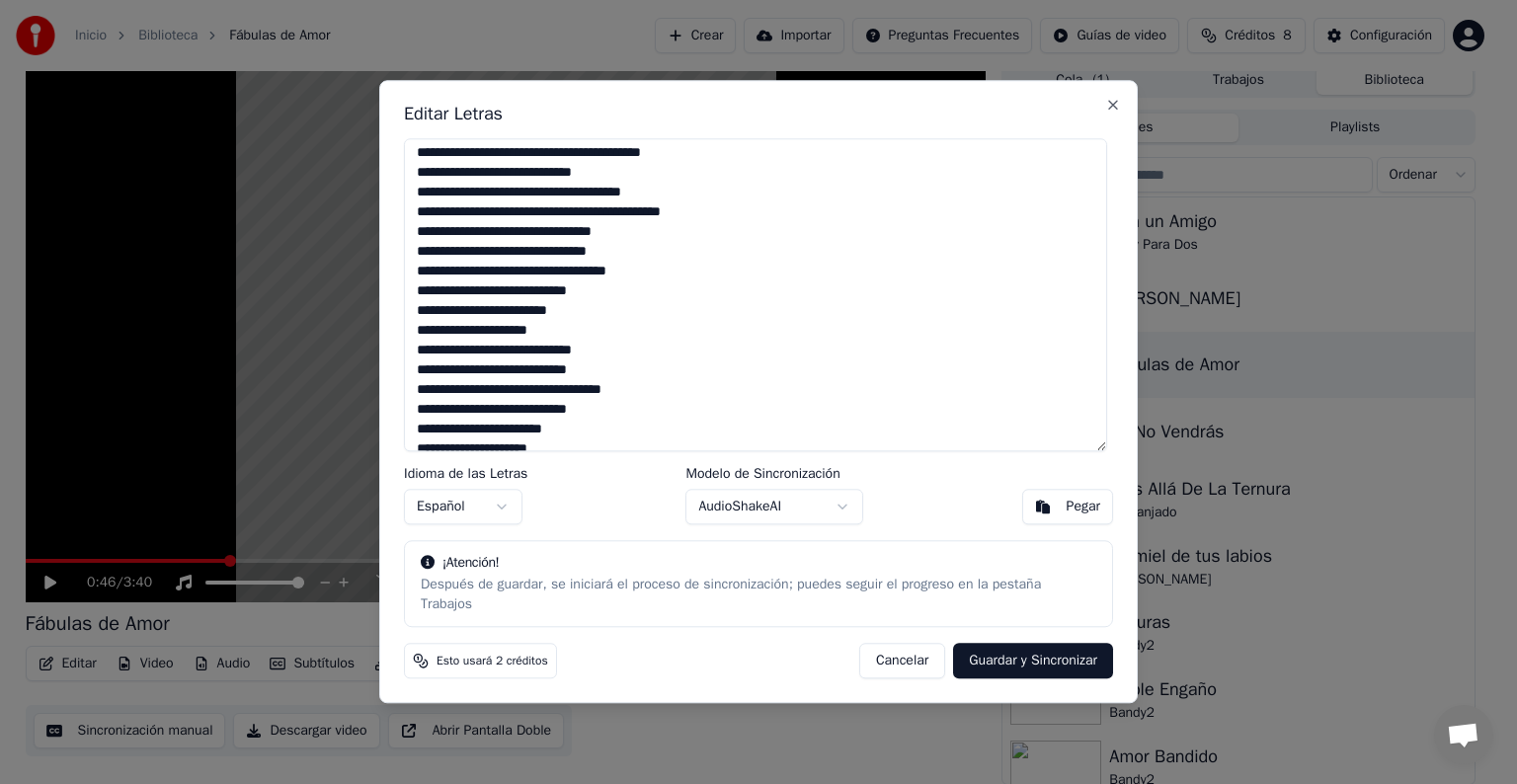 click at bounding box center [756, 294] 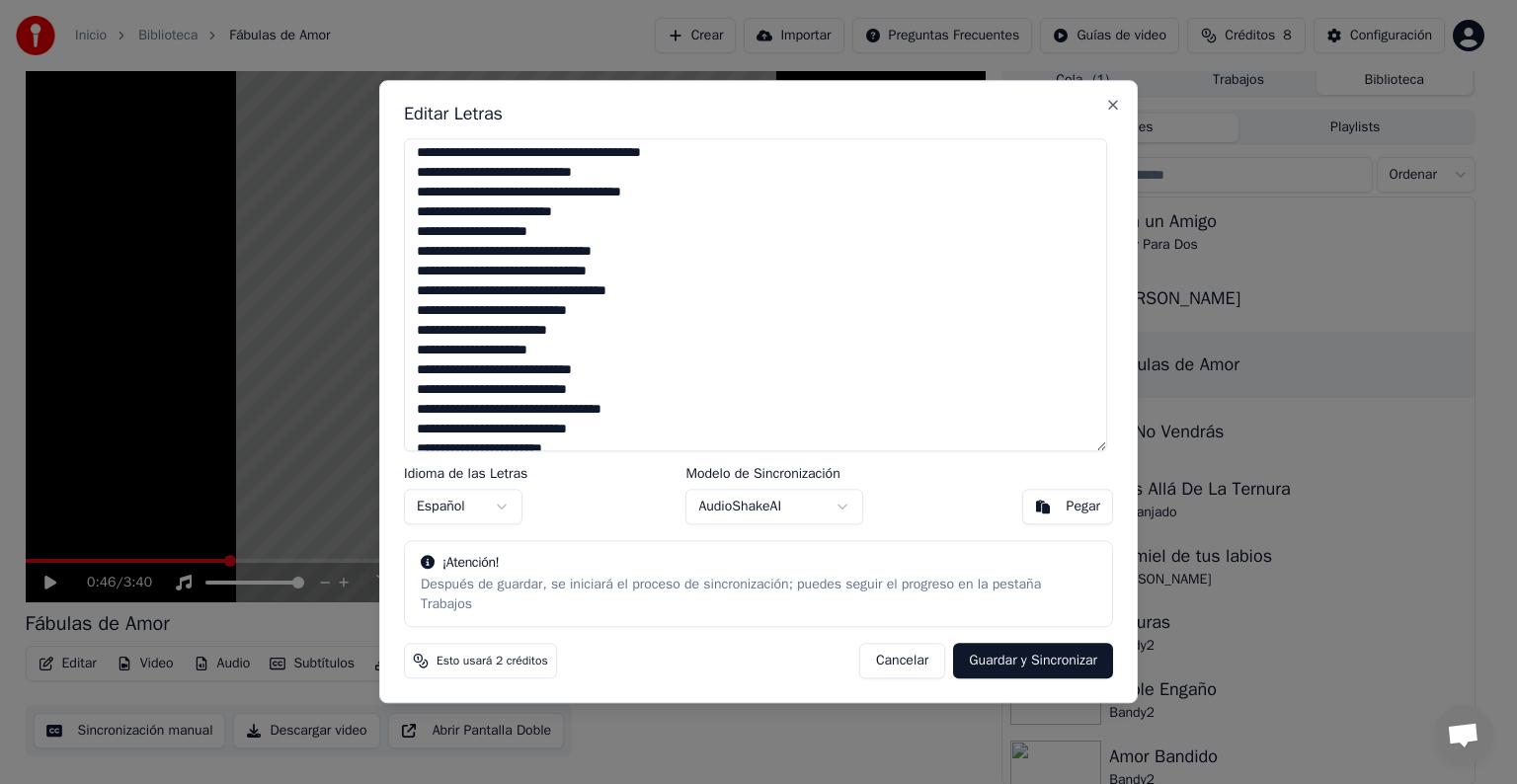 scroll, scrollTop: 323, scrollLeft: 0, axis: vertical 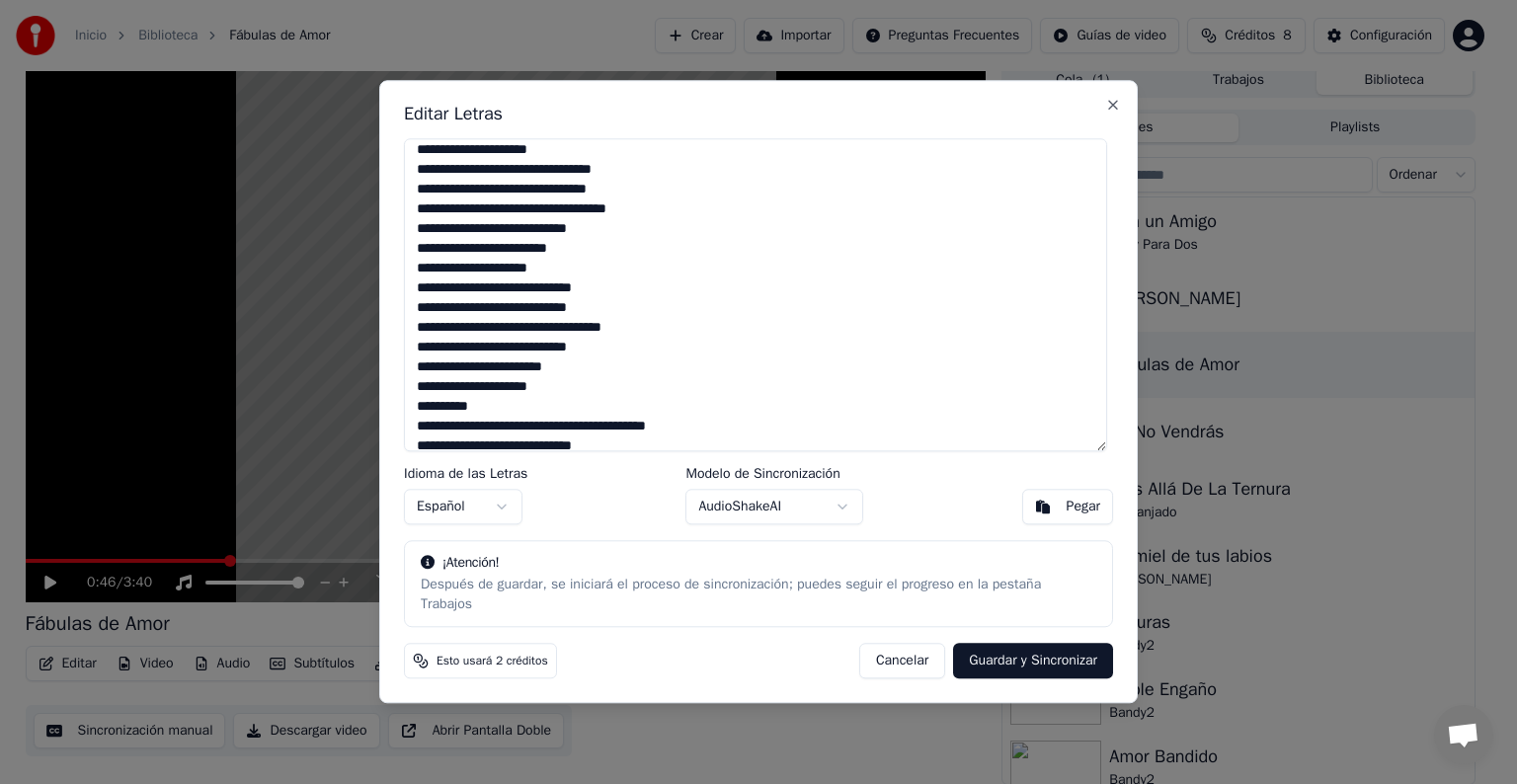 click at bounding box center (756, 294) 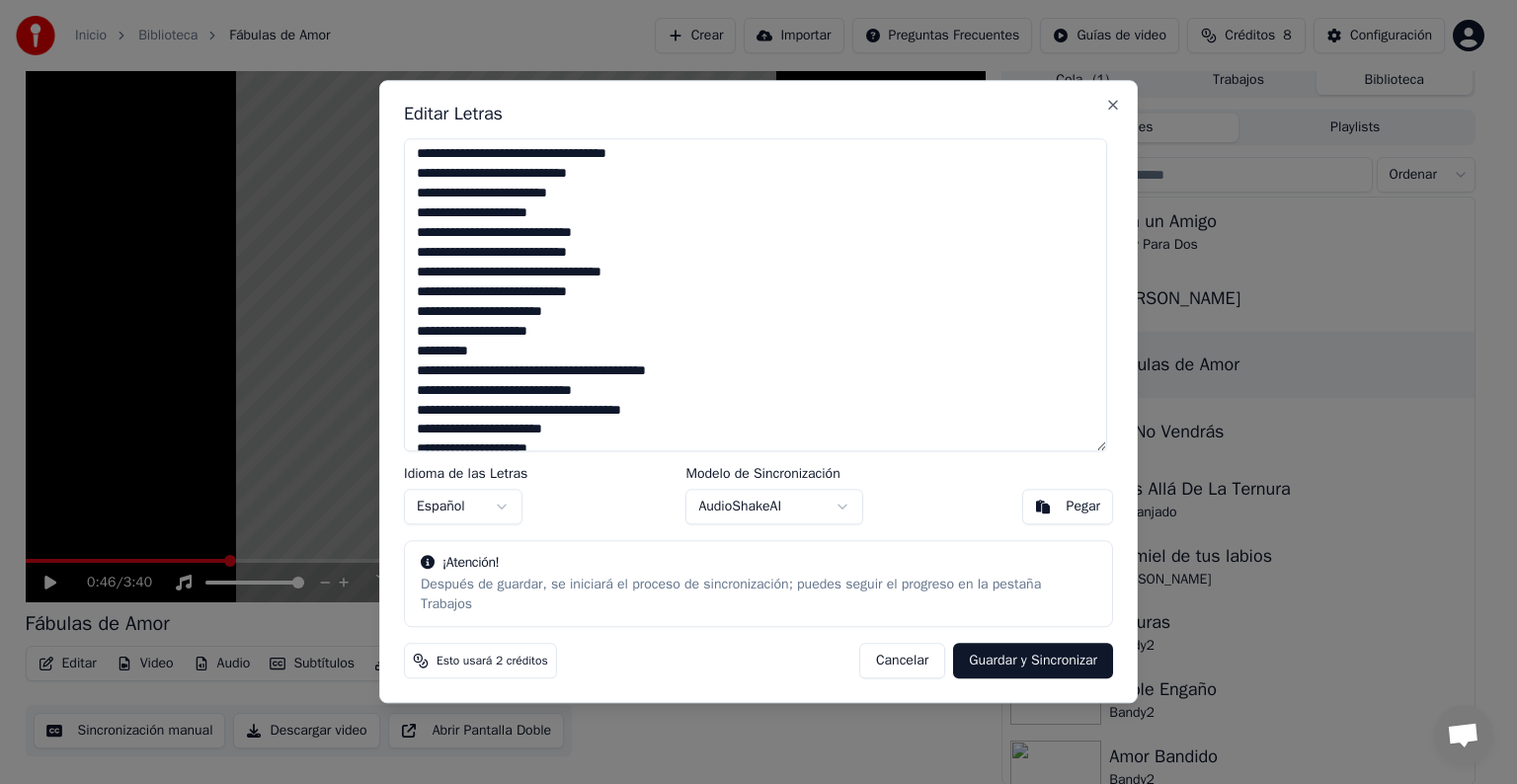 scroll, scrollTop: 394, scrollLeft: 0, axis: vertical 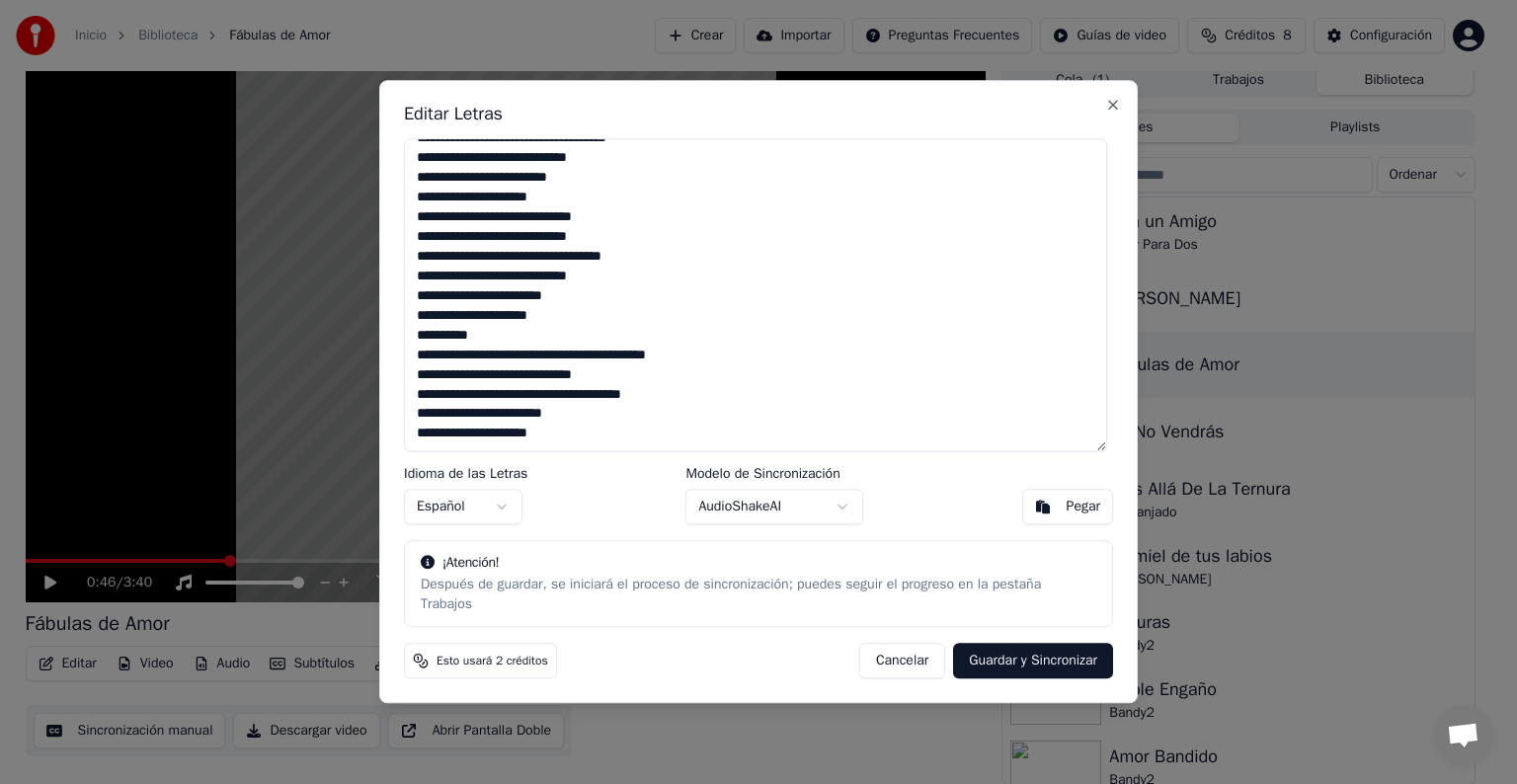 type on "**********" 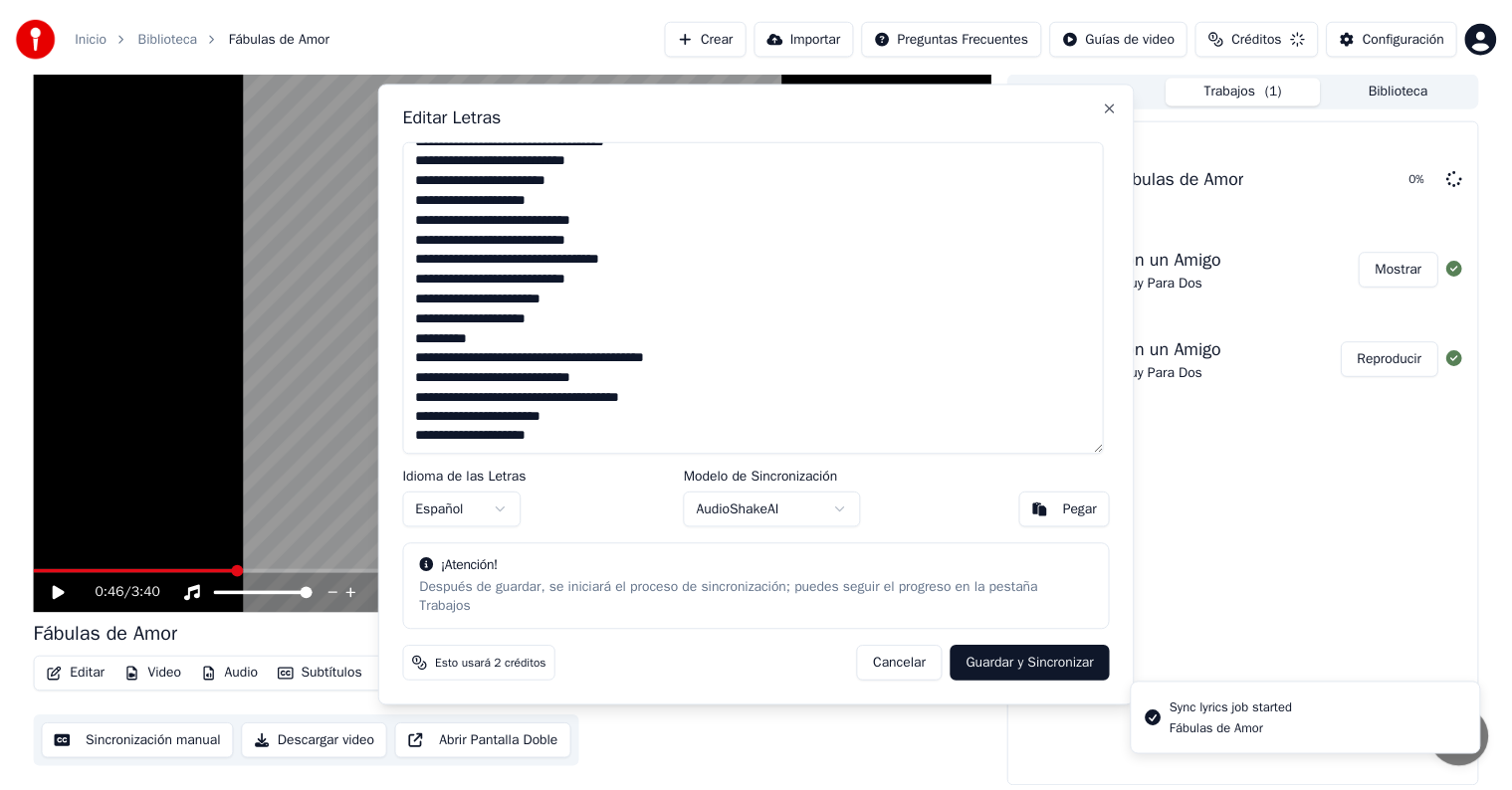 scroll, scrollTop: 0, scrollLeft: 0, axis: both 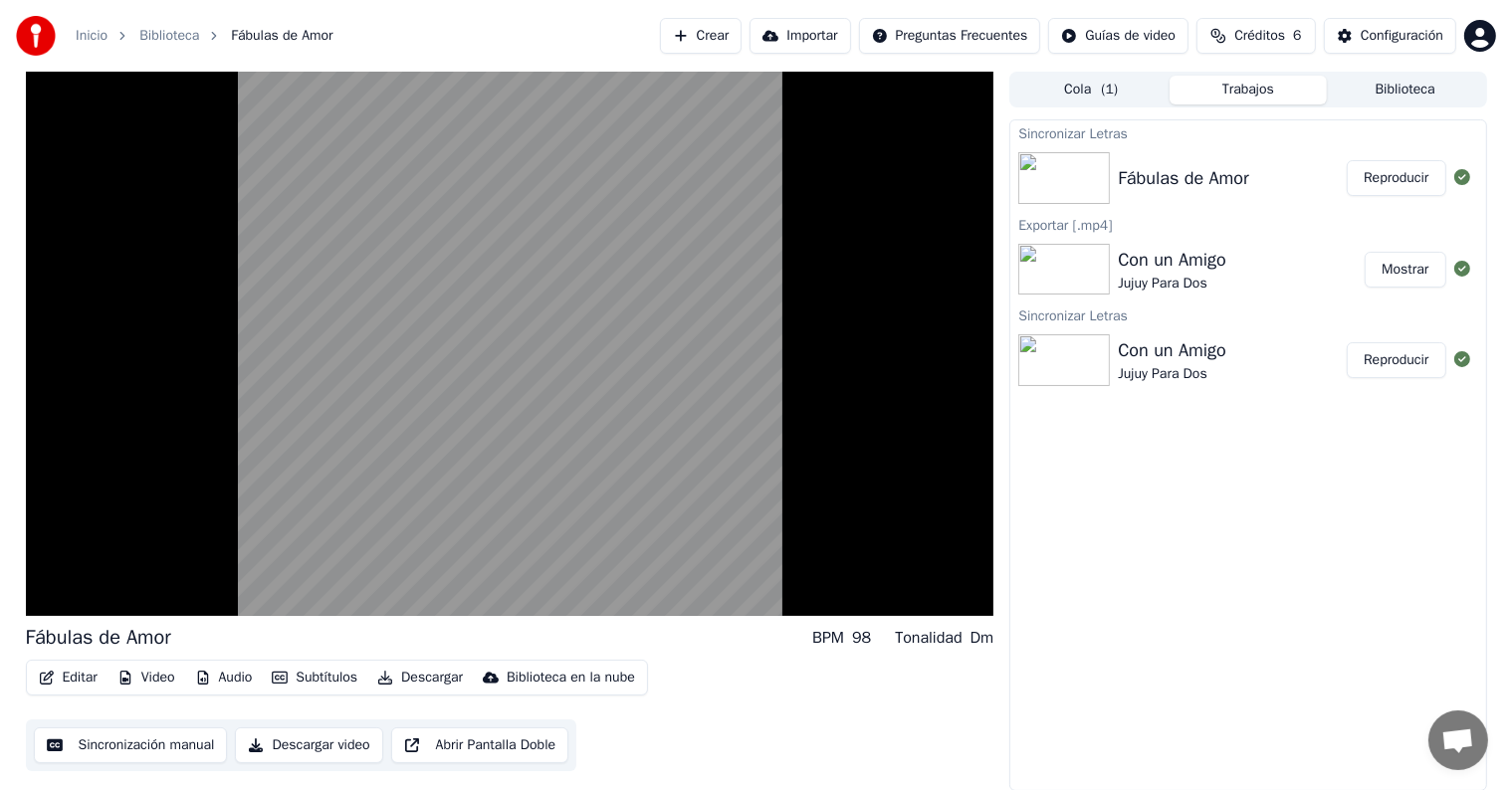 click on "Reproducir" at bounding box center (1396, 178) 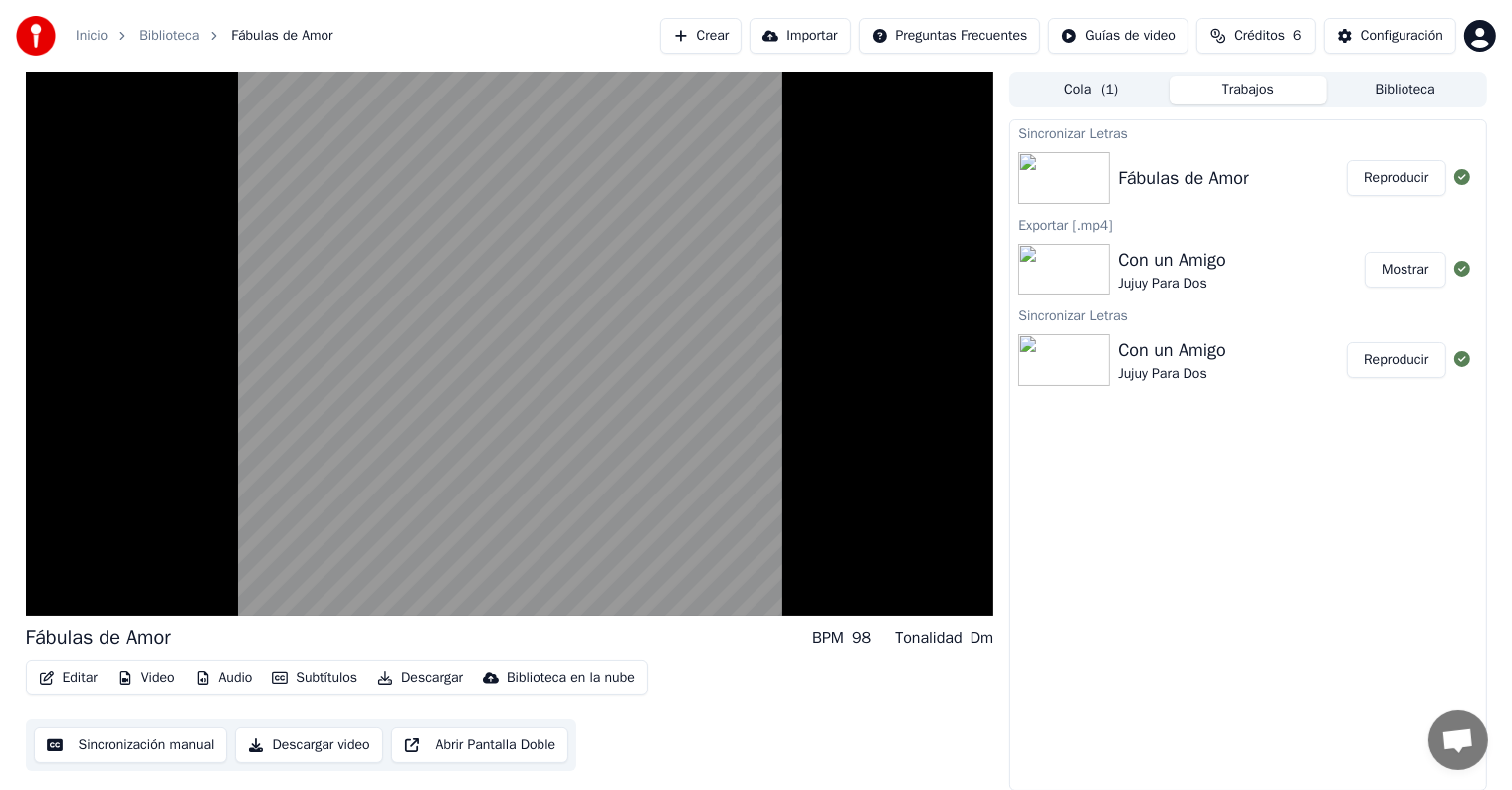 click on "Reproducir" at bounding box center [1396, 178] 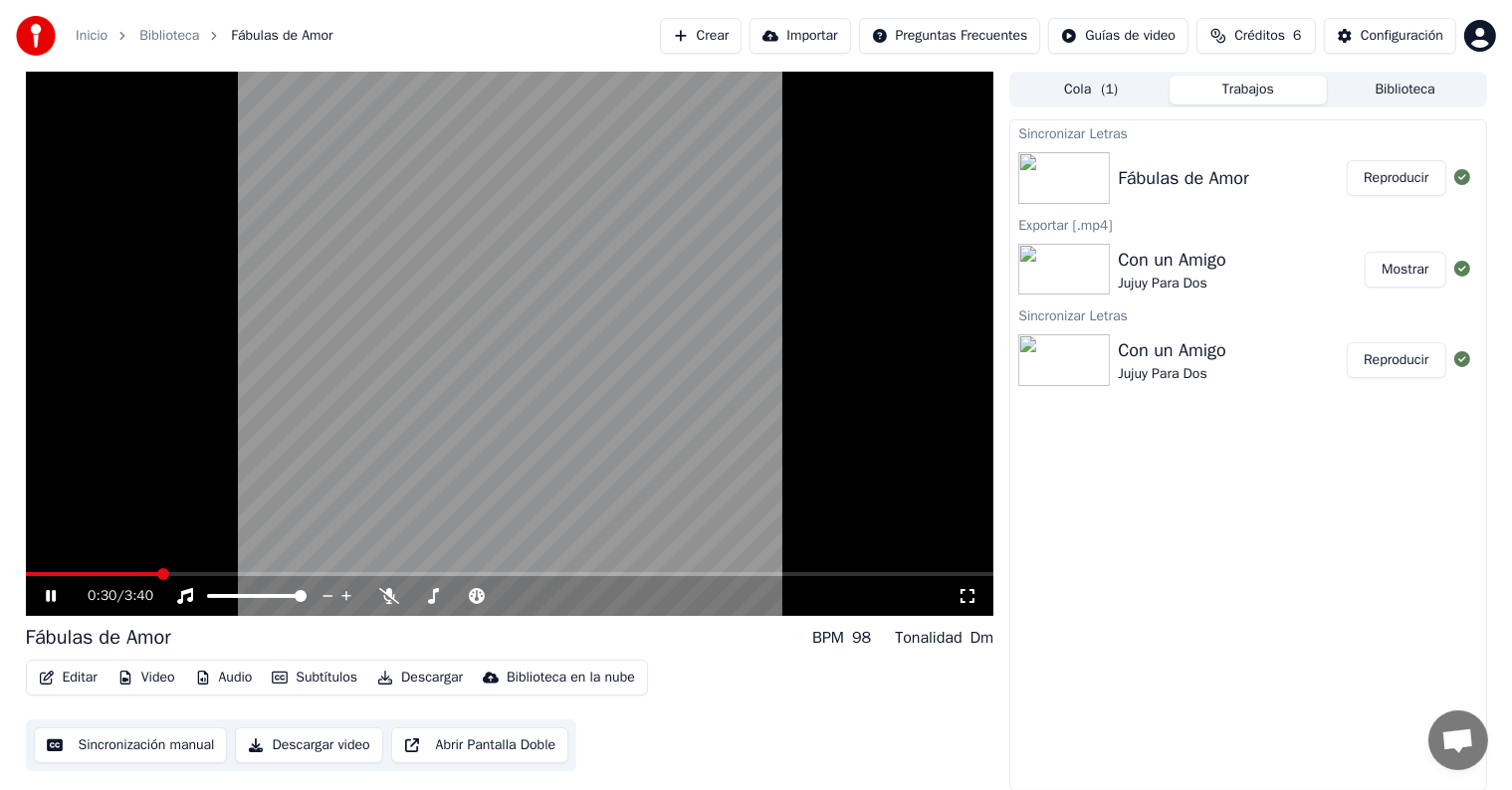 click on "0:30  /  3:40" at bounding box center [510, 596] 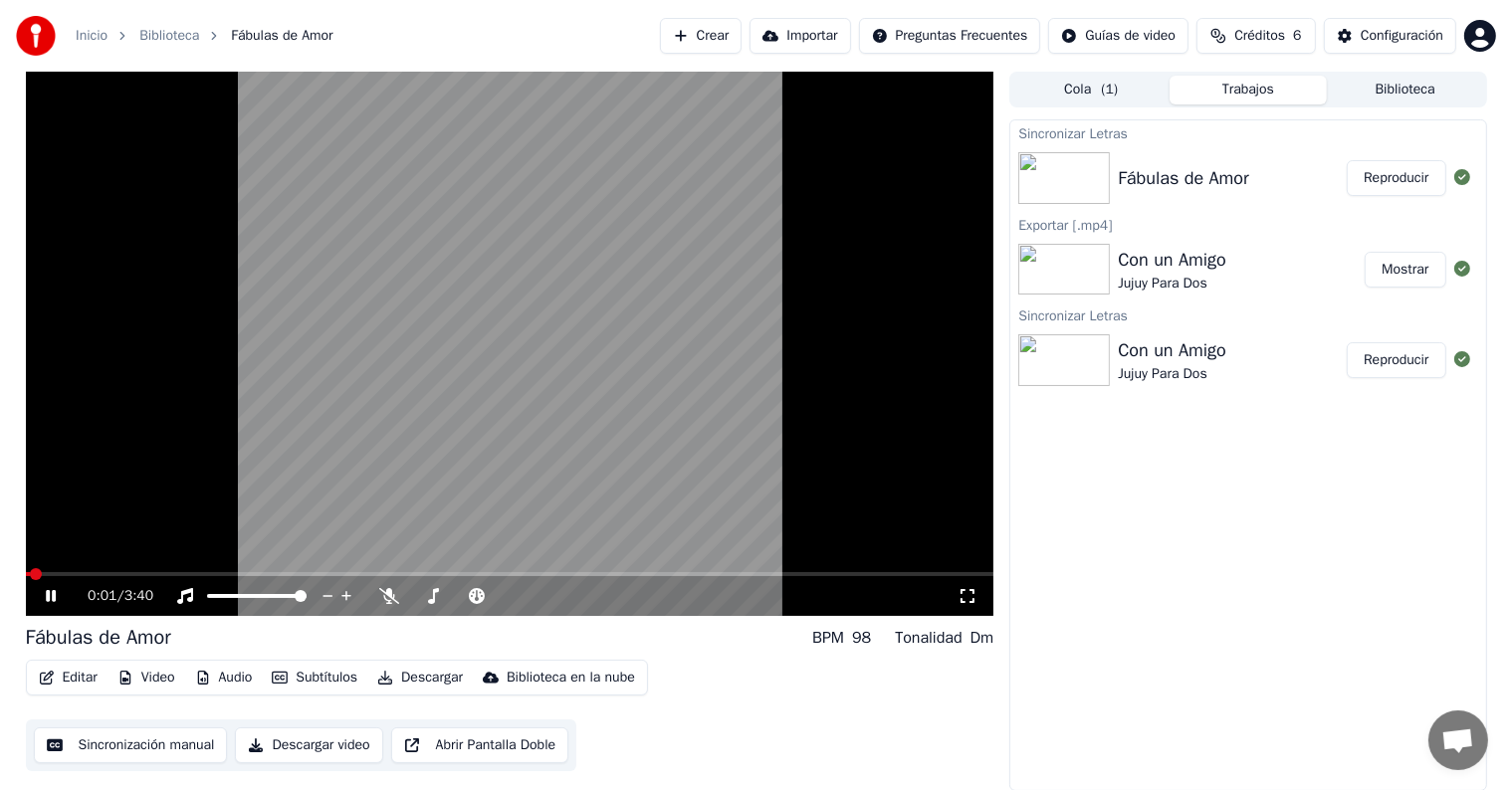 click at bounding box center [28, 574] 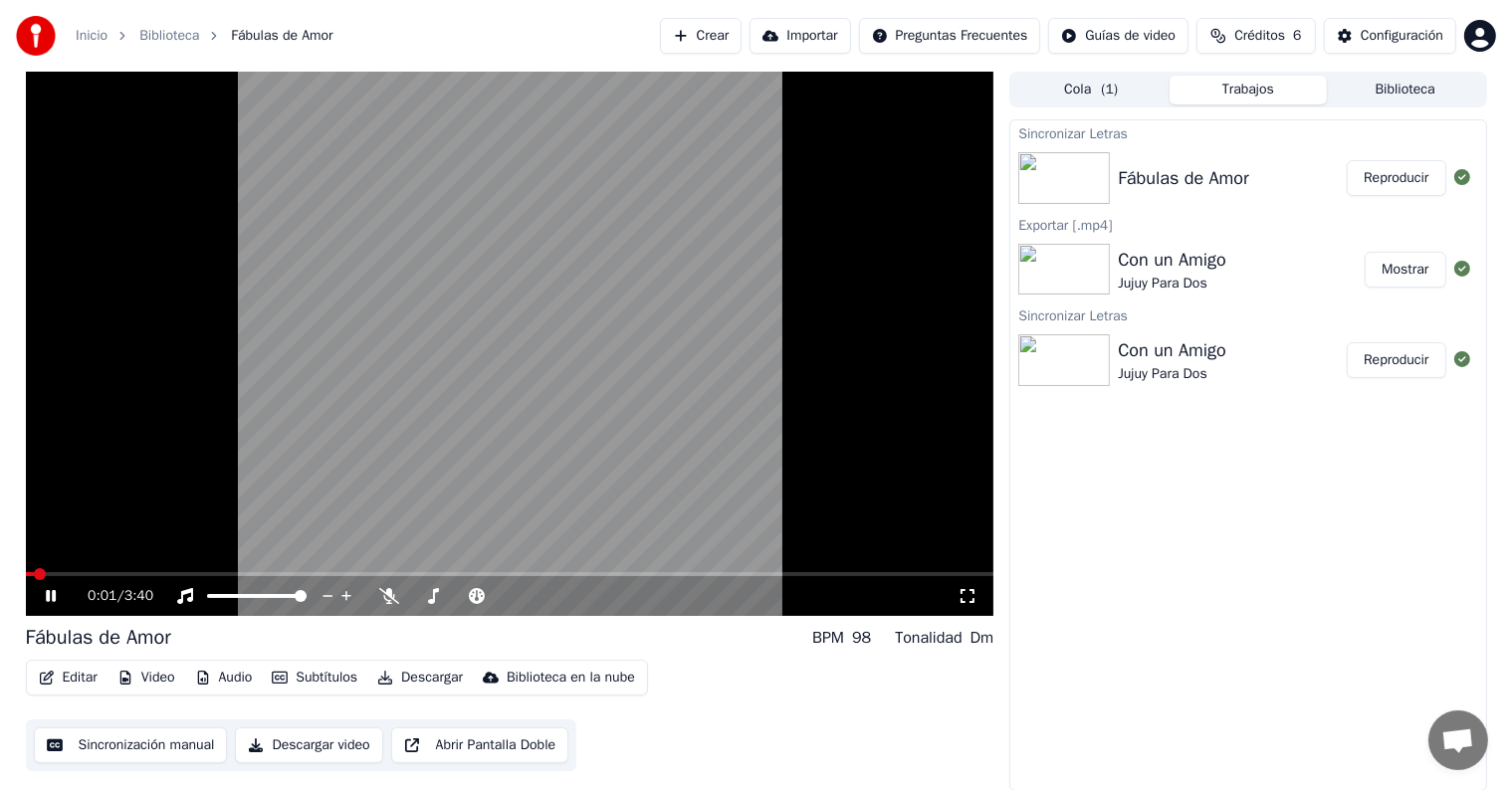 click 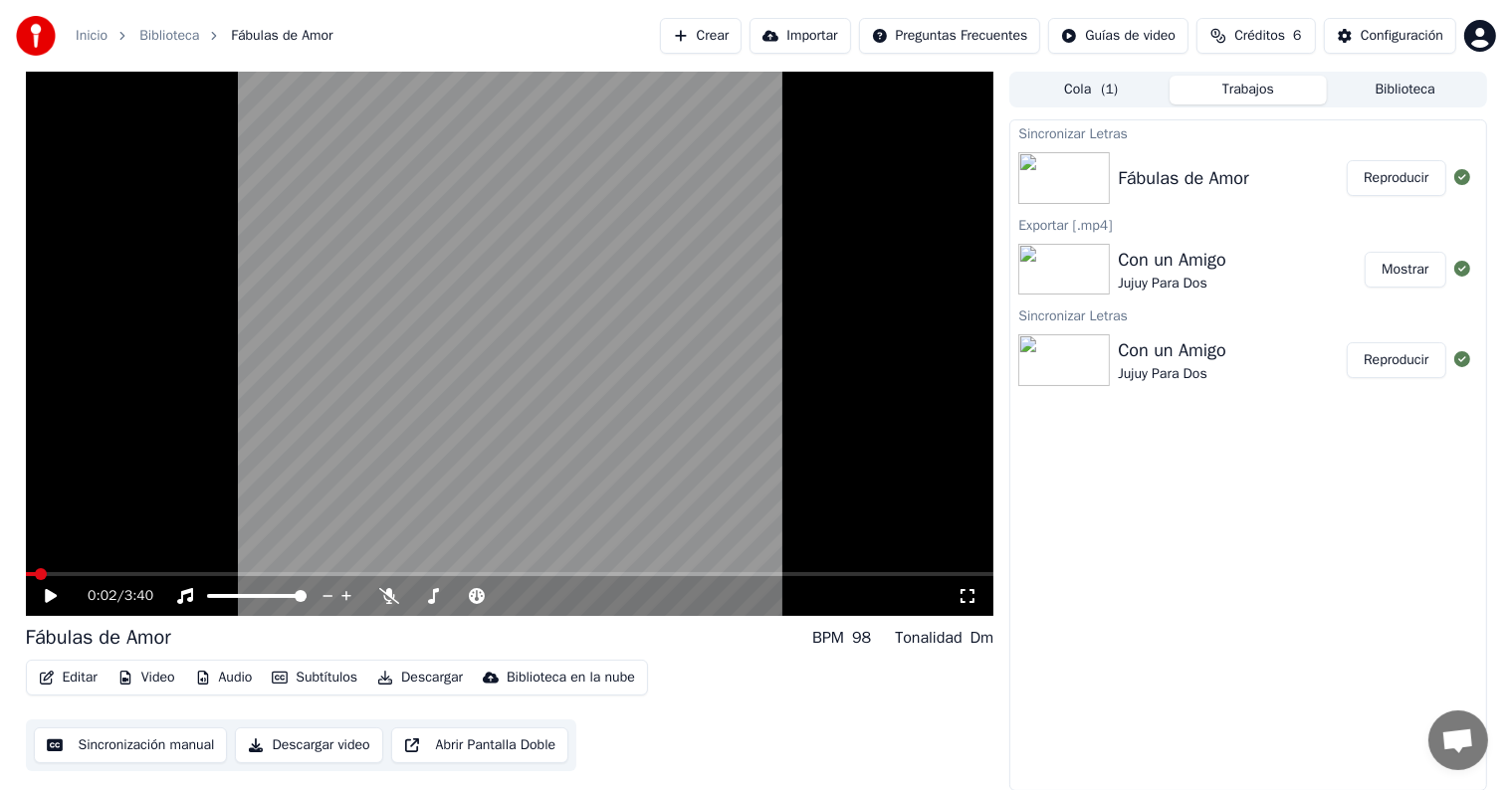 click 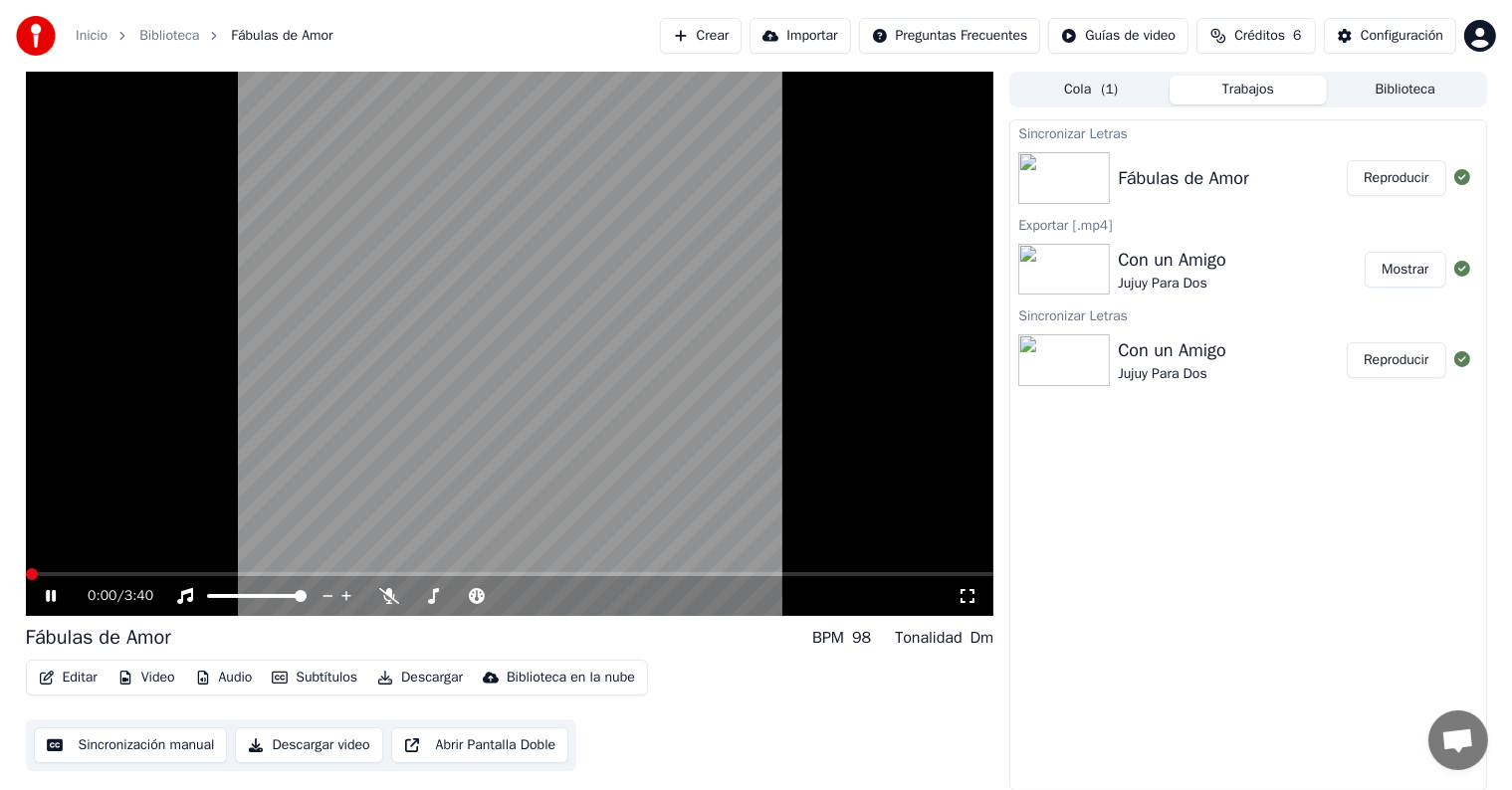 click at bounding box center (26, 574) 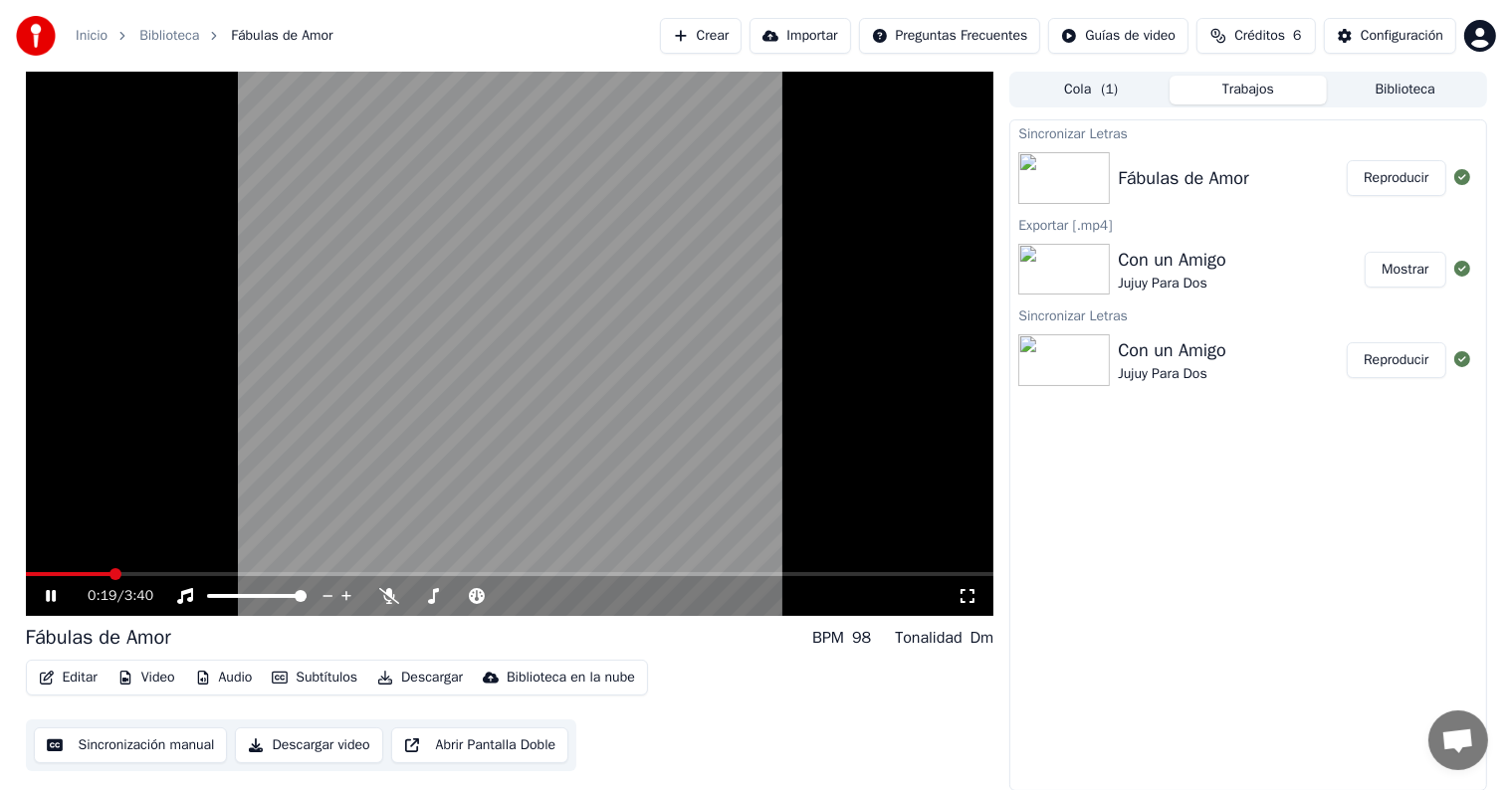 click 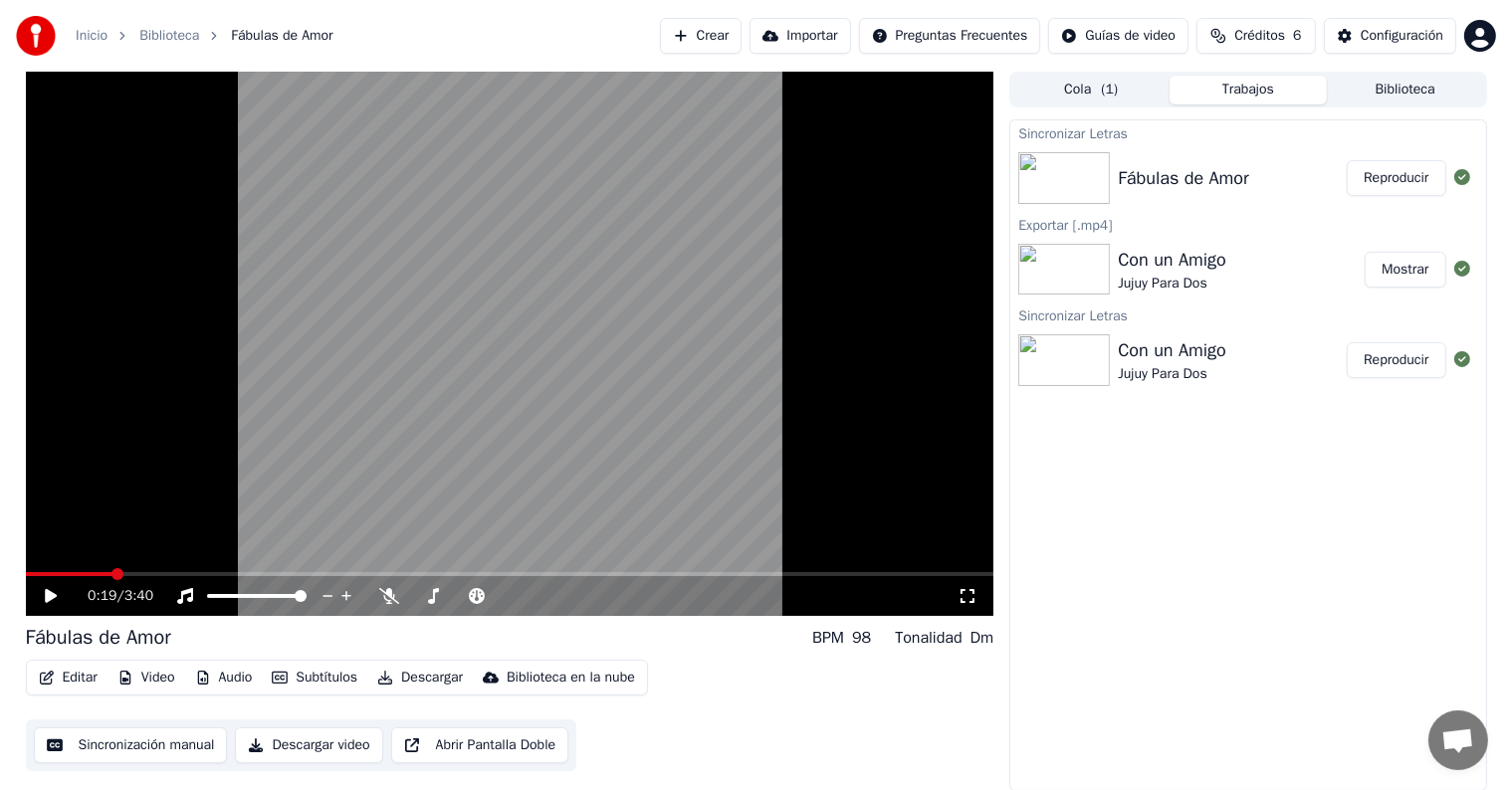 click 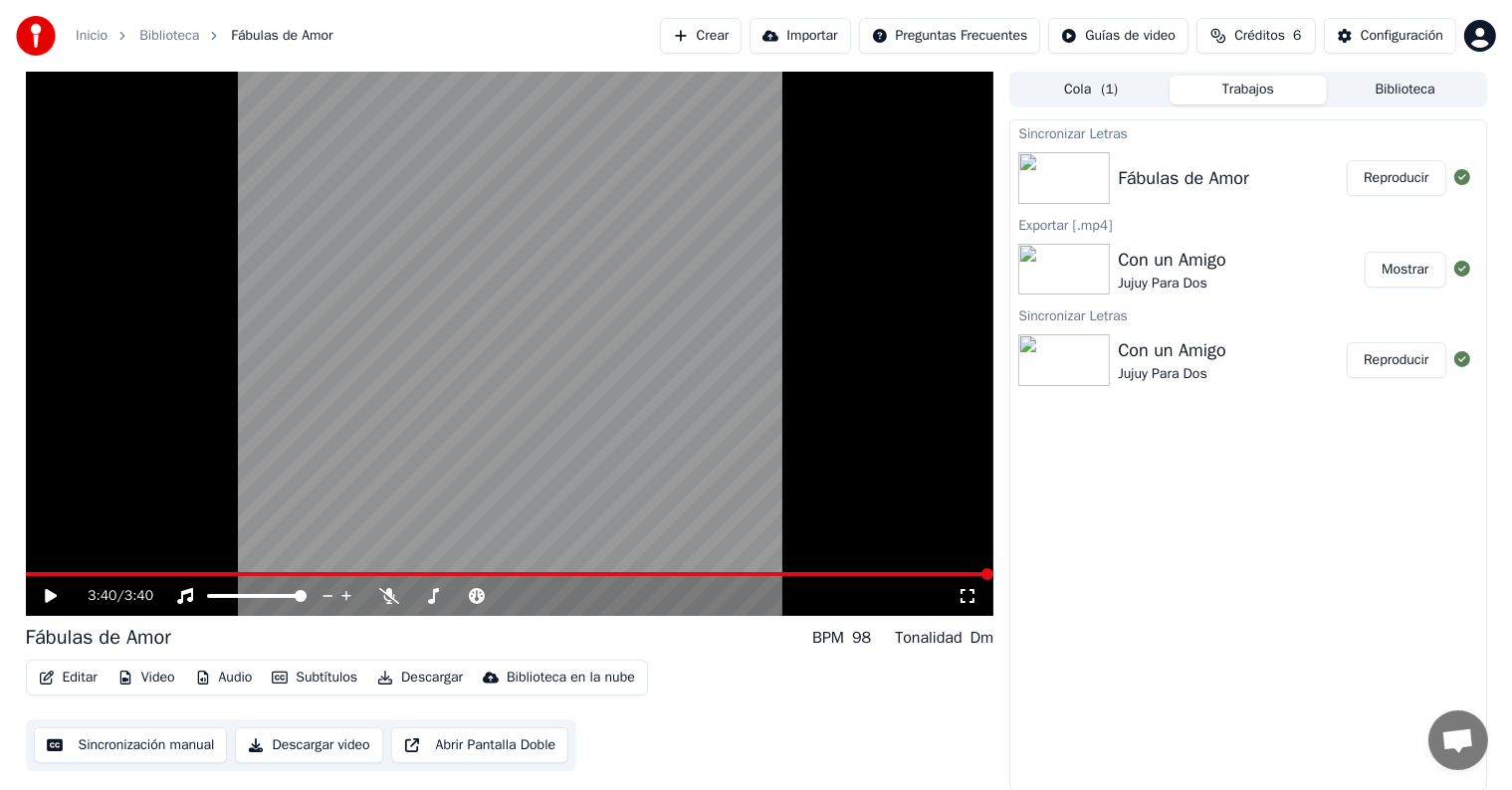 click 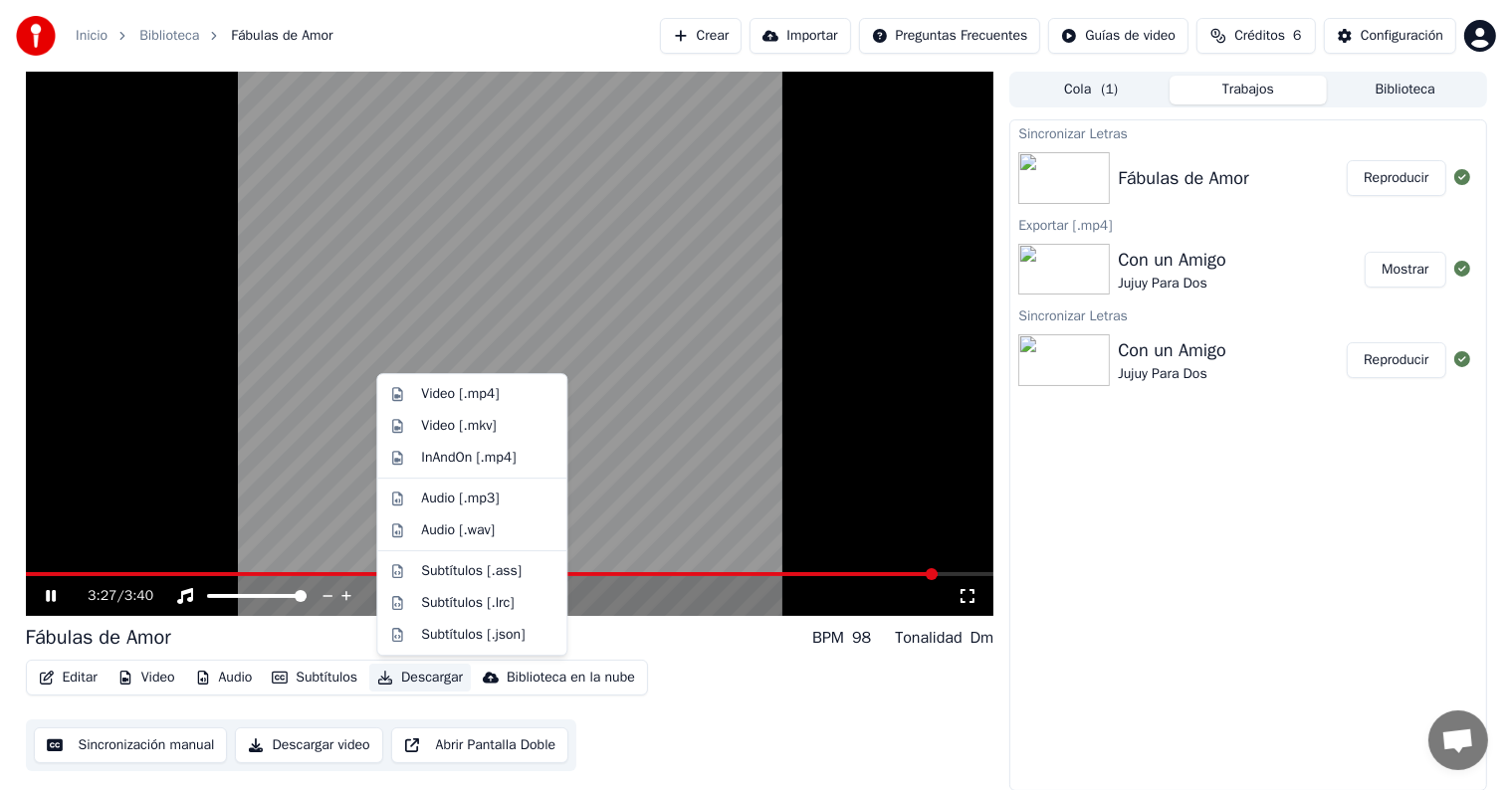 click on "Descargar" at bounding box center [420, 678] 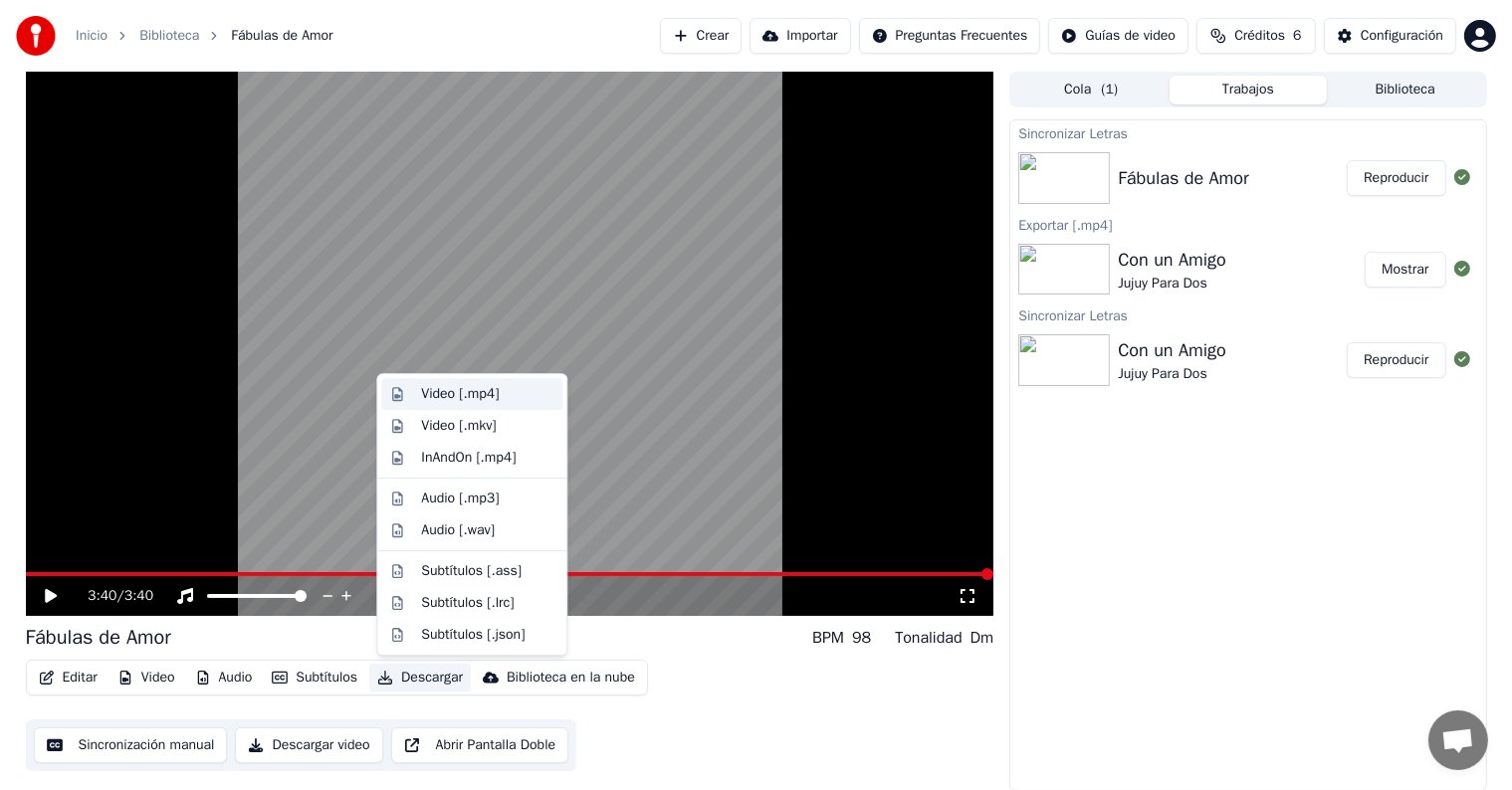 click on "Video [.mp4]" at bounding box center [460, 394] 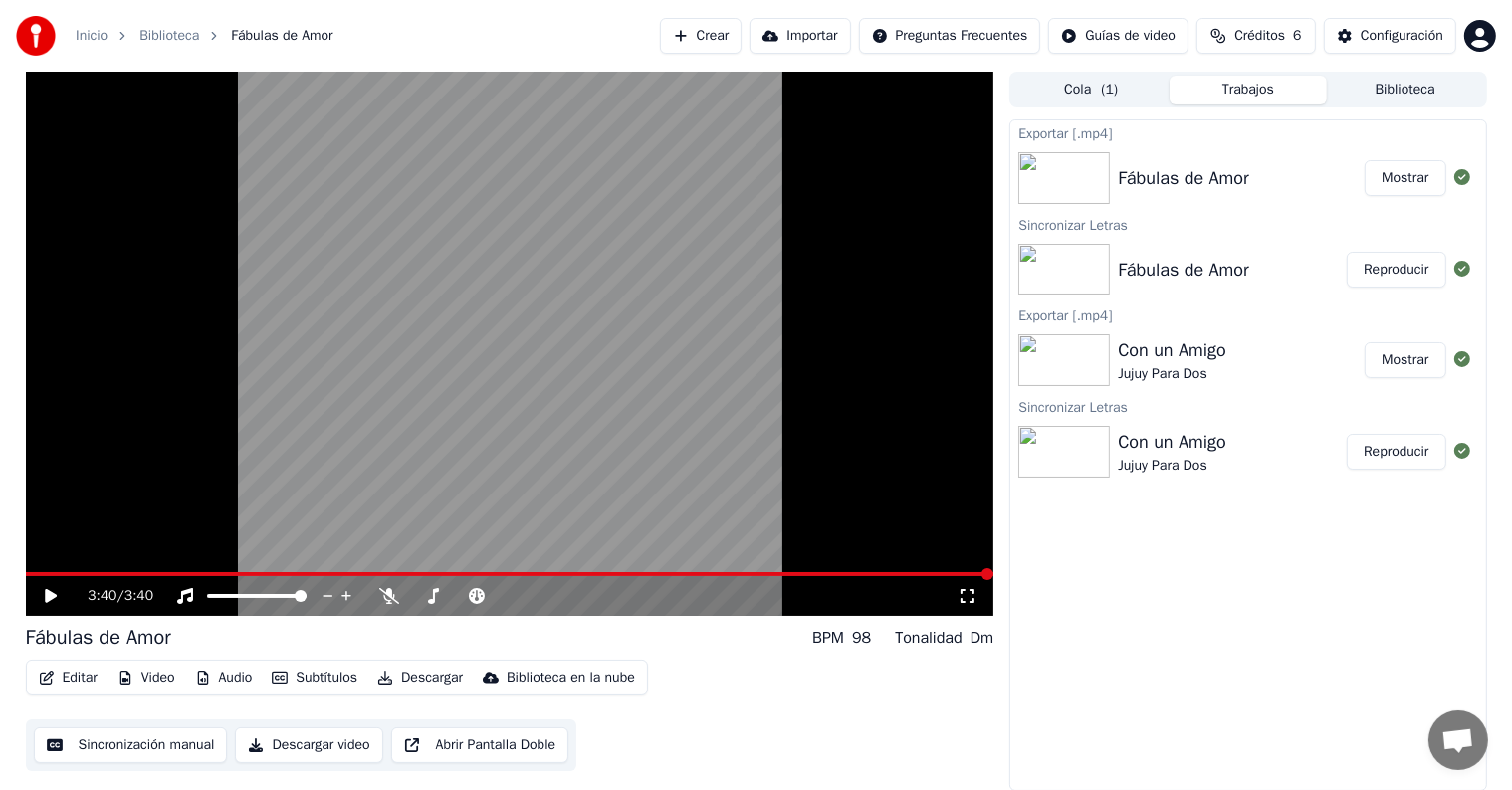 click on "Mostrar" at bounding box center [1404, 178] 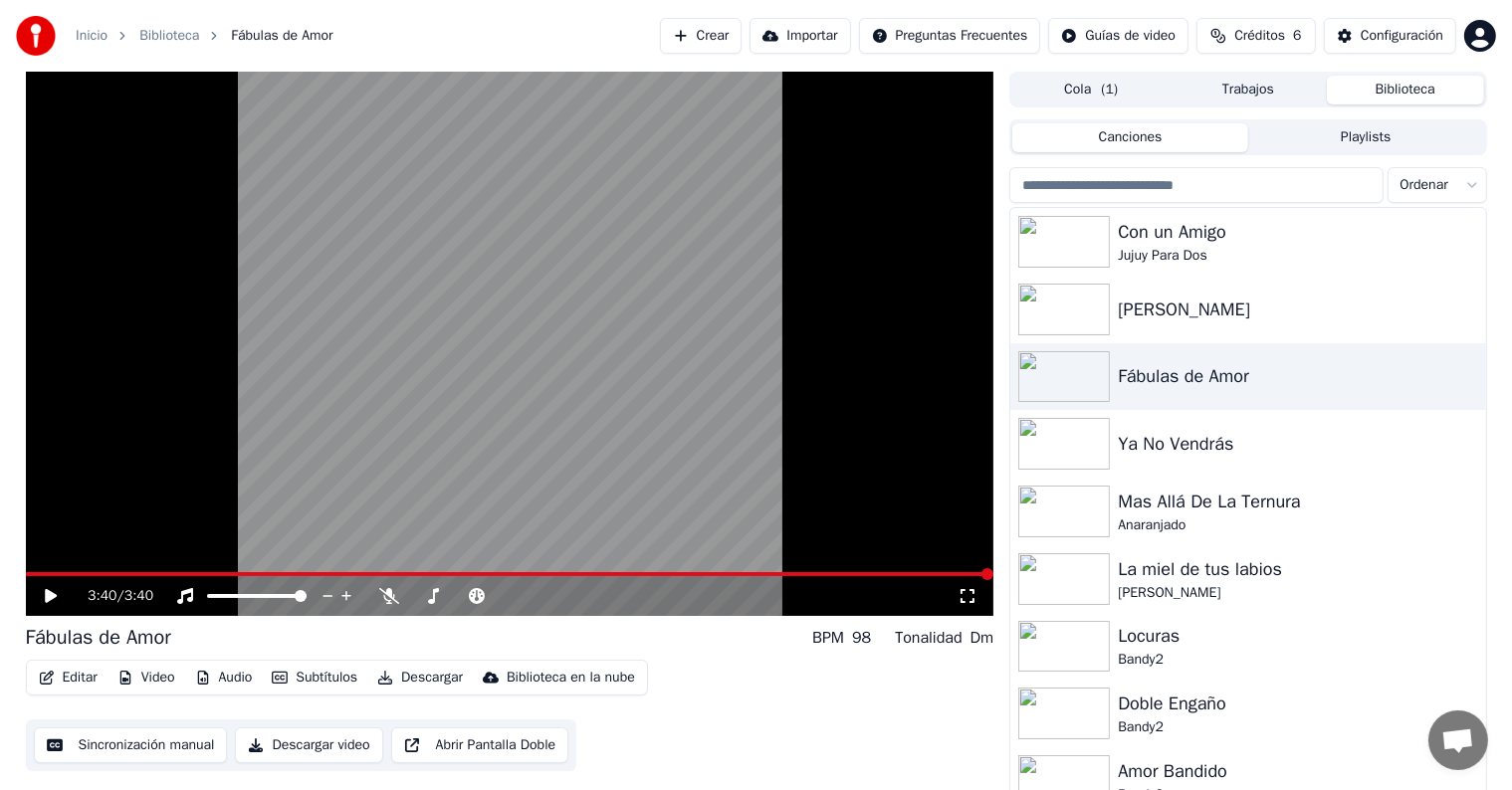click on "Biblioteca" at bounding box center (1405, 90) 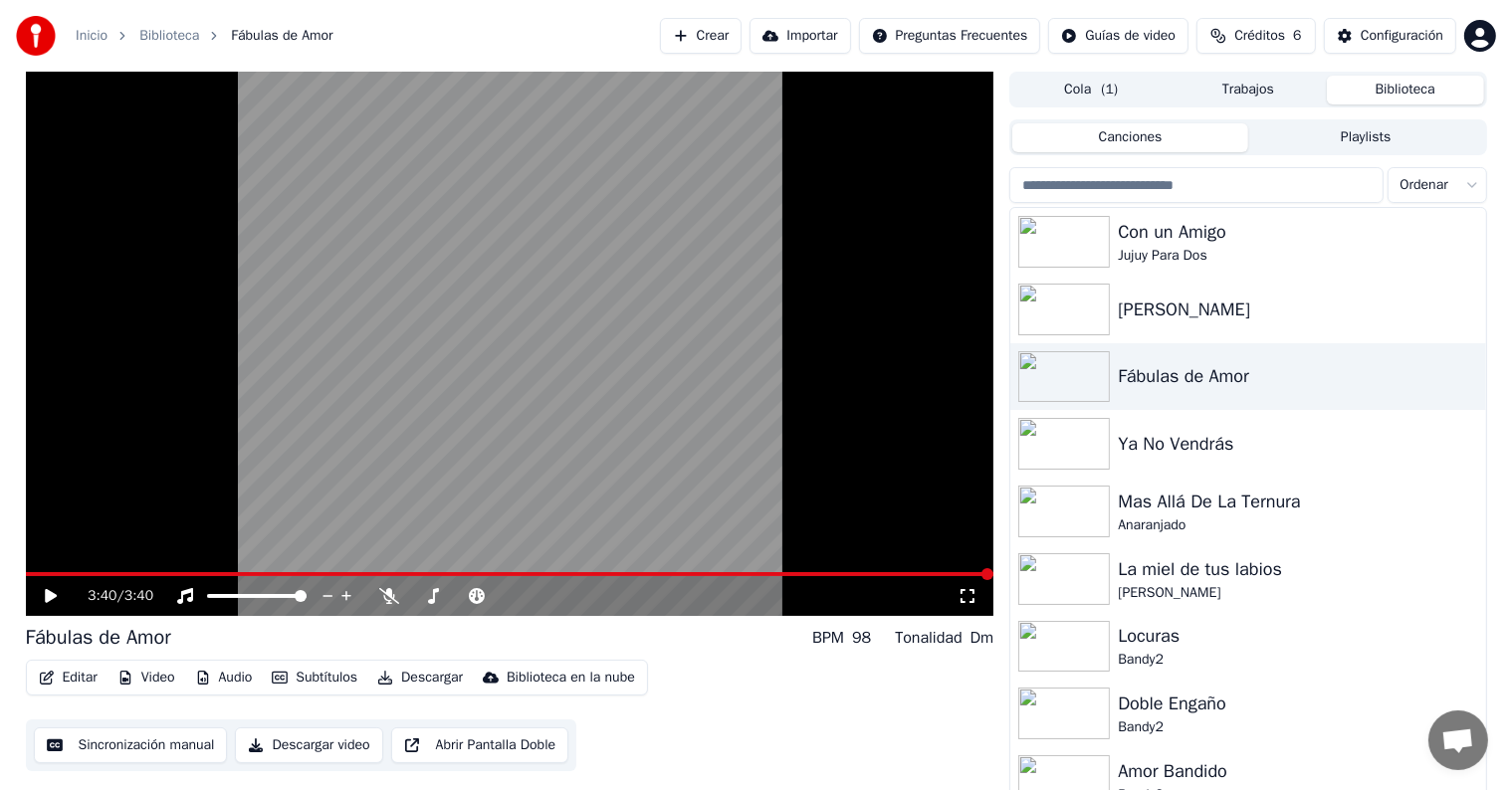 click on "Biblioteca" at bounding box center [1405, 90] 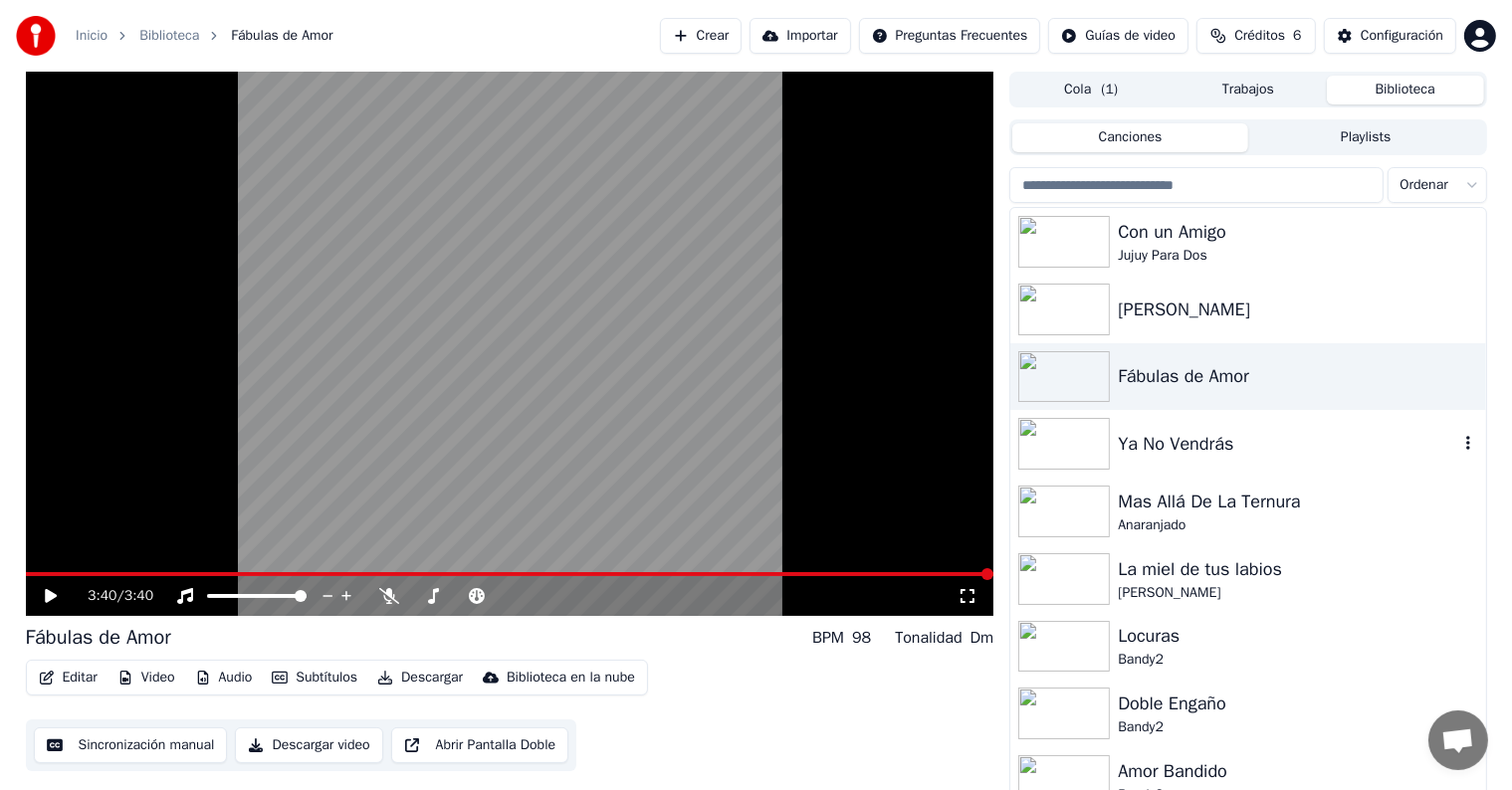 click on "Ya No Vendrás" at bounding box center [1287, 444] 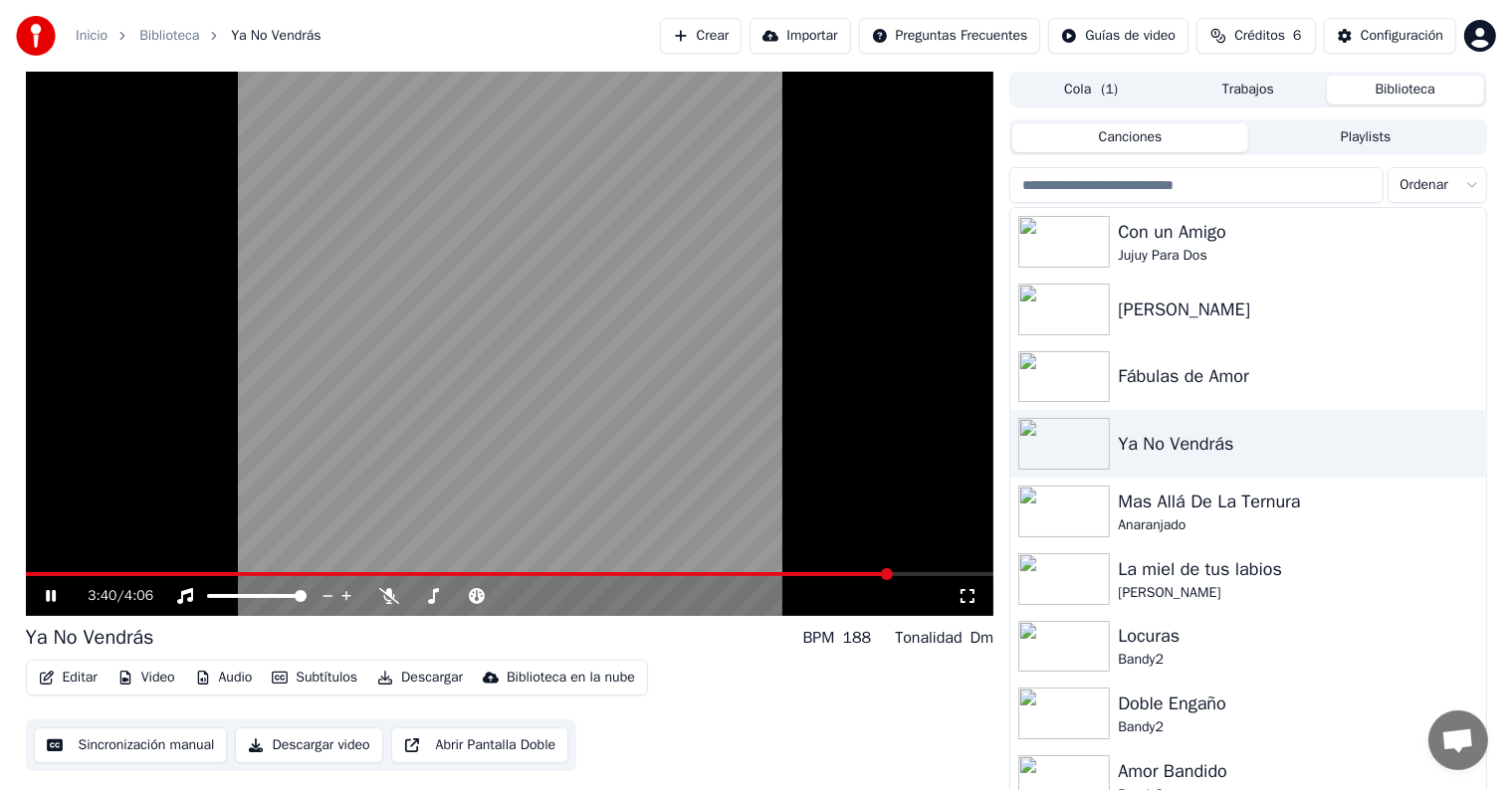 click at bounding box center [510, 343] 